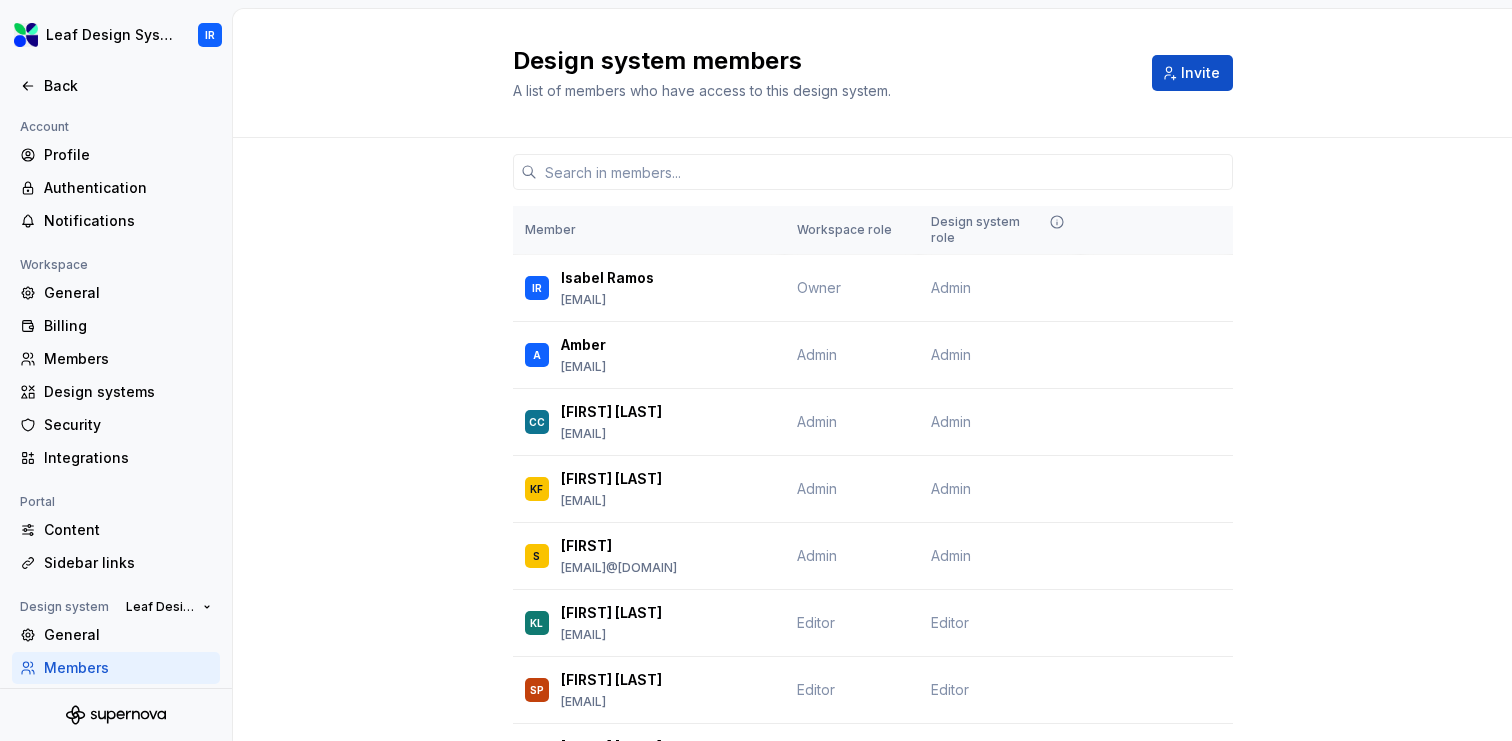 scroll, scrollTop: 0, scrollLeft: 0, axis: both 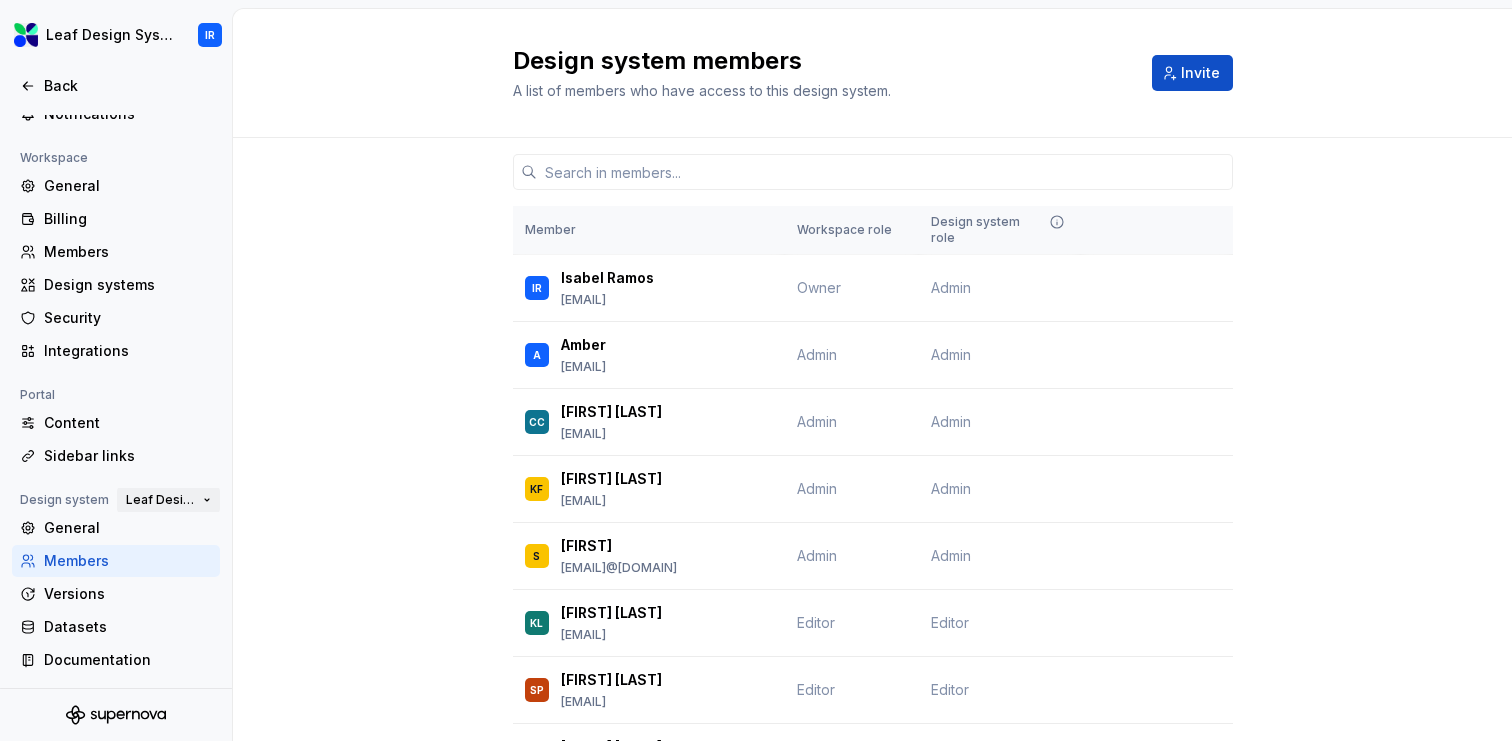 click on "Leaf Design System" at bounding box center (160, 500) 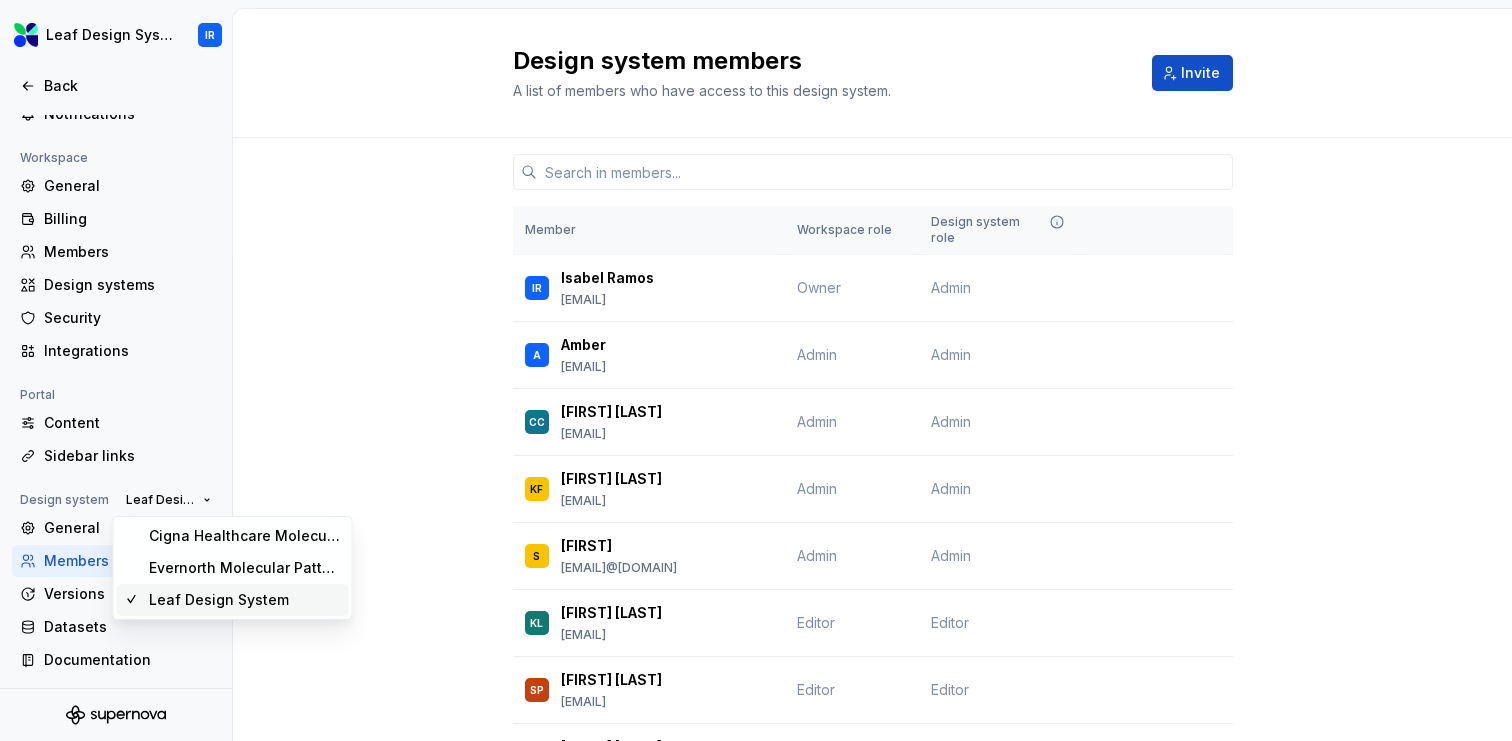 click on "Member Workspace role Design system role IR [FIRST] [LAST] is [EMAIL] Owner Admin Change role A [FIRST] [LAST] amber.salyer@example.com Admin Admin Change role CC [FIRST] [LAST] cody.clark@example.com Admin Admin Change role KF [FIRST] [LAST] krizia.fernando@example.com Admin Admin Change role S [FIRST] serina.murphy@example.com Admin Admin Change role KL [FIRST] [LAST] kevin.lanuk@example.com Editor Editor Change role SP [FIRST] [LAST] tulasishiva.prasad@example.com Editor Editor Change role KL [FIRST] [LAST] kayce.lomas@example.com Contributor Contributor Change role MH [FIRST] [LAST] matthieu.haenlin@example.com Contributor Contributor Change role M [FIRST] michael.markel@example.com Contributor Contributor Change role A New member Pending [EMAIL] Viewer Viewer Change role A [FIRST] [LAST] abdalla.shaaban@example.com Viewer Viewer Change role A [EMAIL] Viewer Viewer Change role A New member Pending [EMAIL] Viewer Viewer Change role A [FIRST]" at bounding box center [872, 27603] 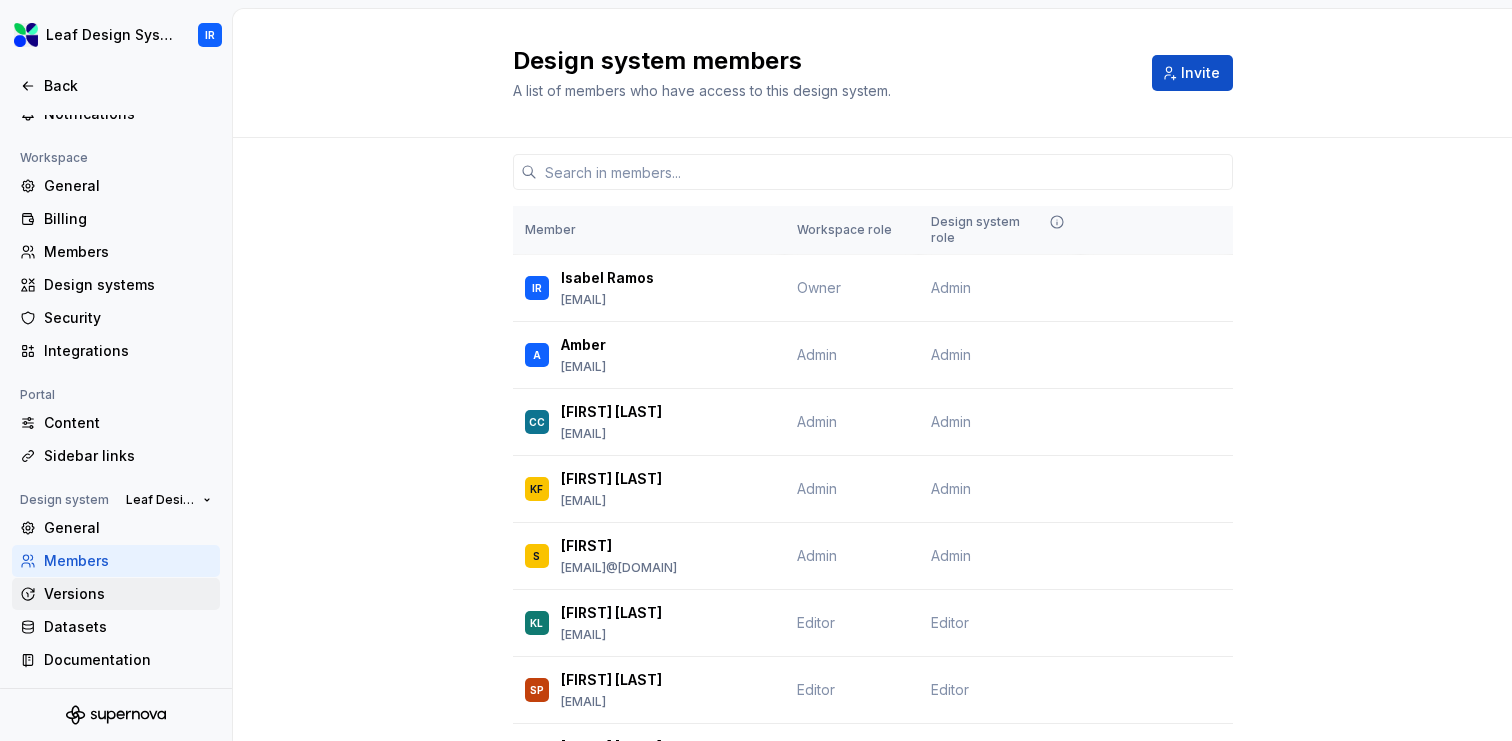 click on "Versions" at bounding box center [128, 594] 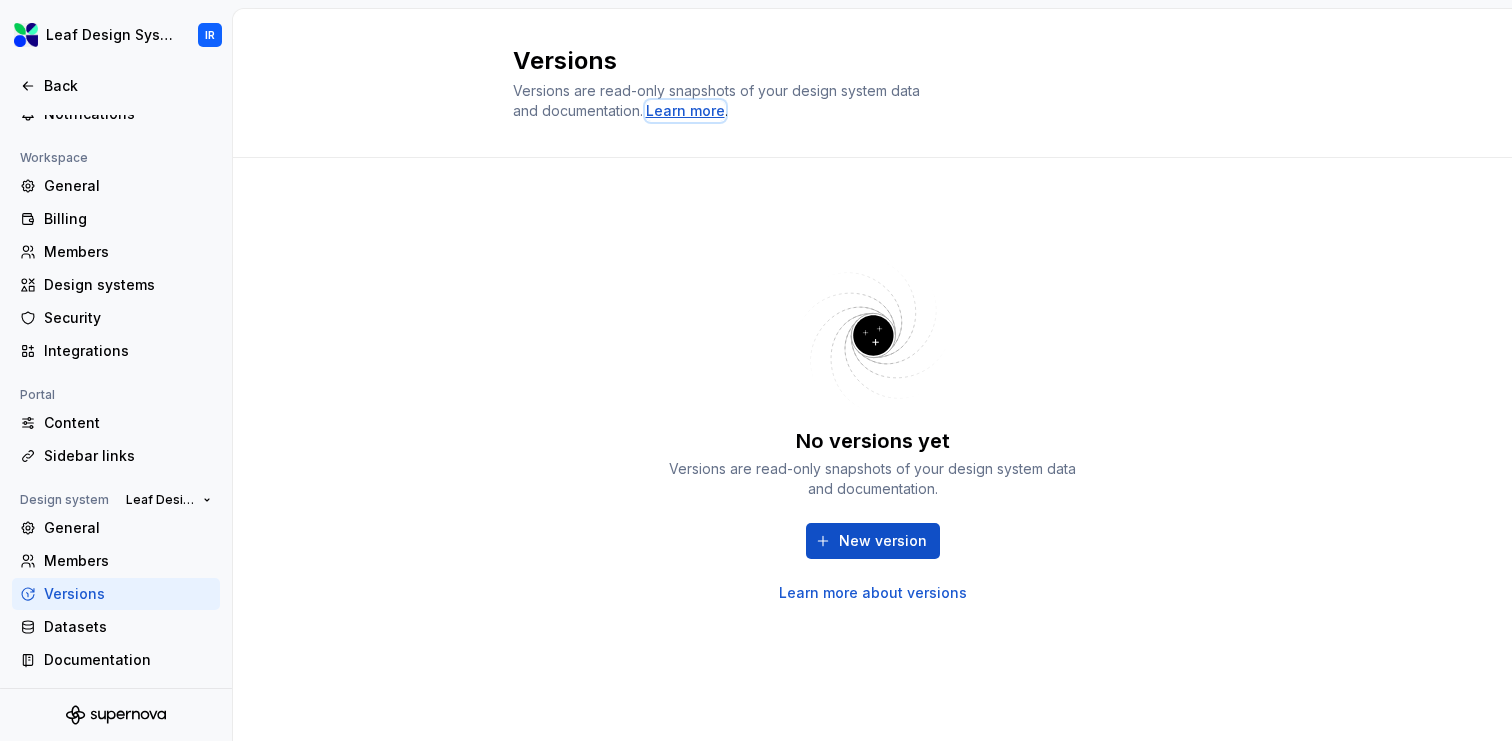 click on "Learn more" at bounding box center [685, 111] 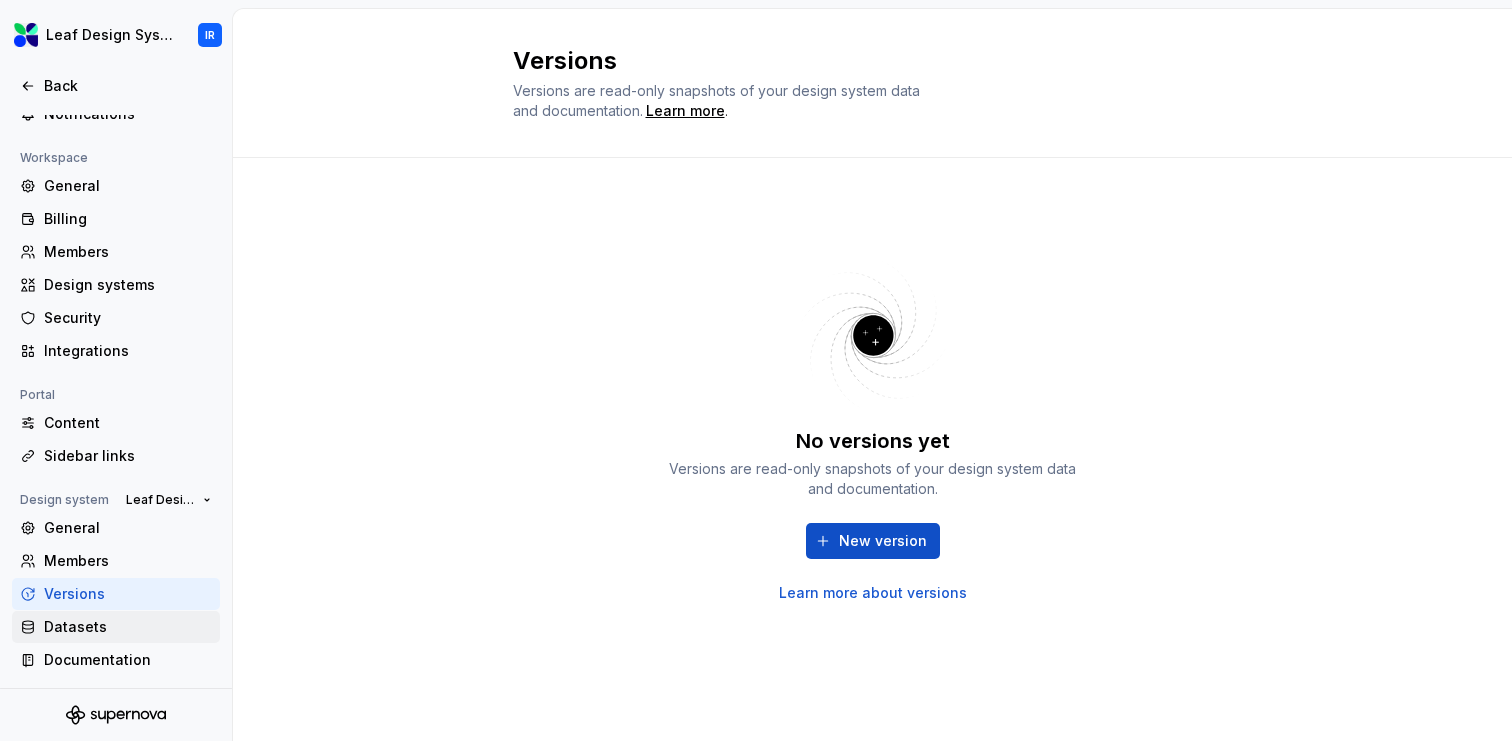 click on "Datasets" at bounding box center (128, 627) 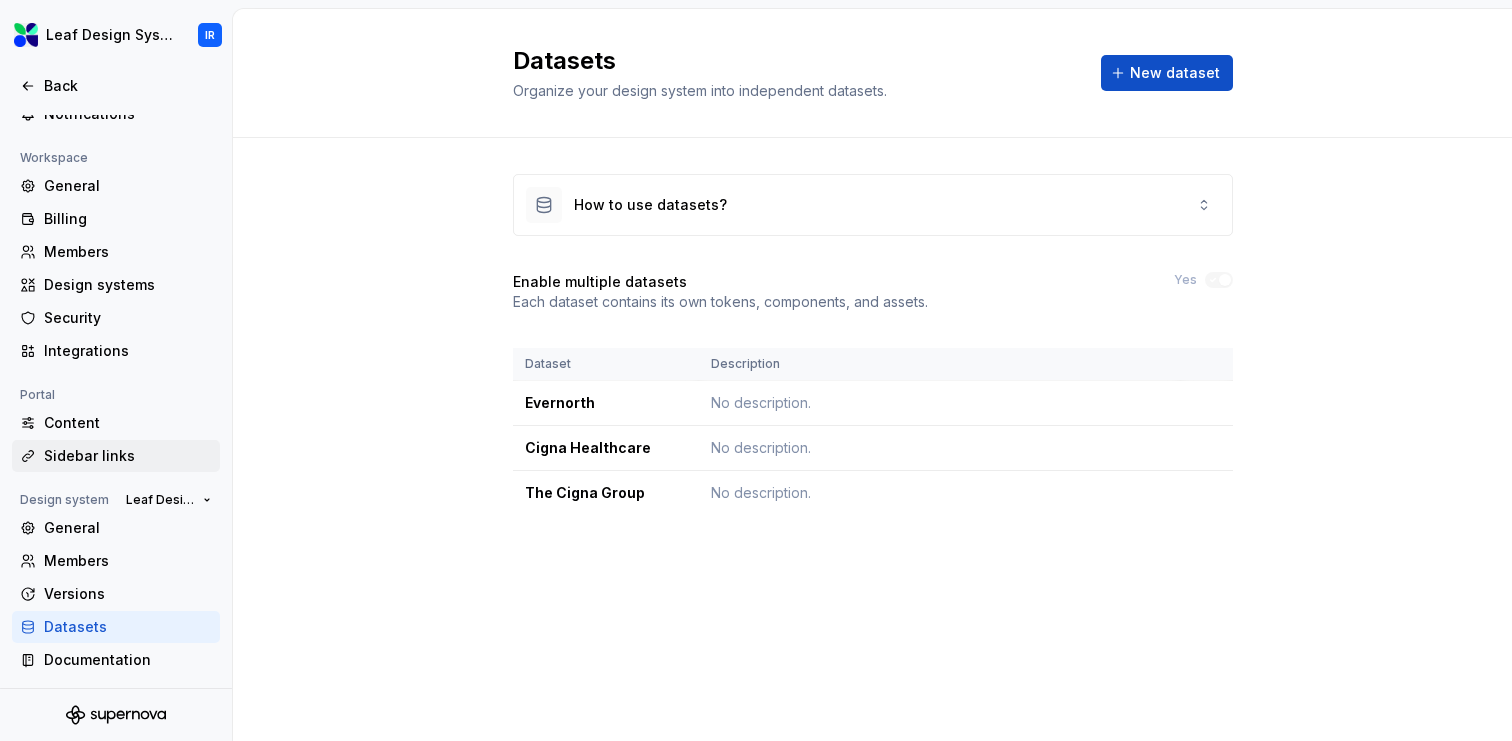 click on "Sidebar links" at bounding box center [128, 456] 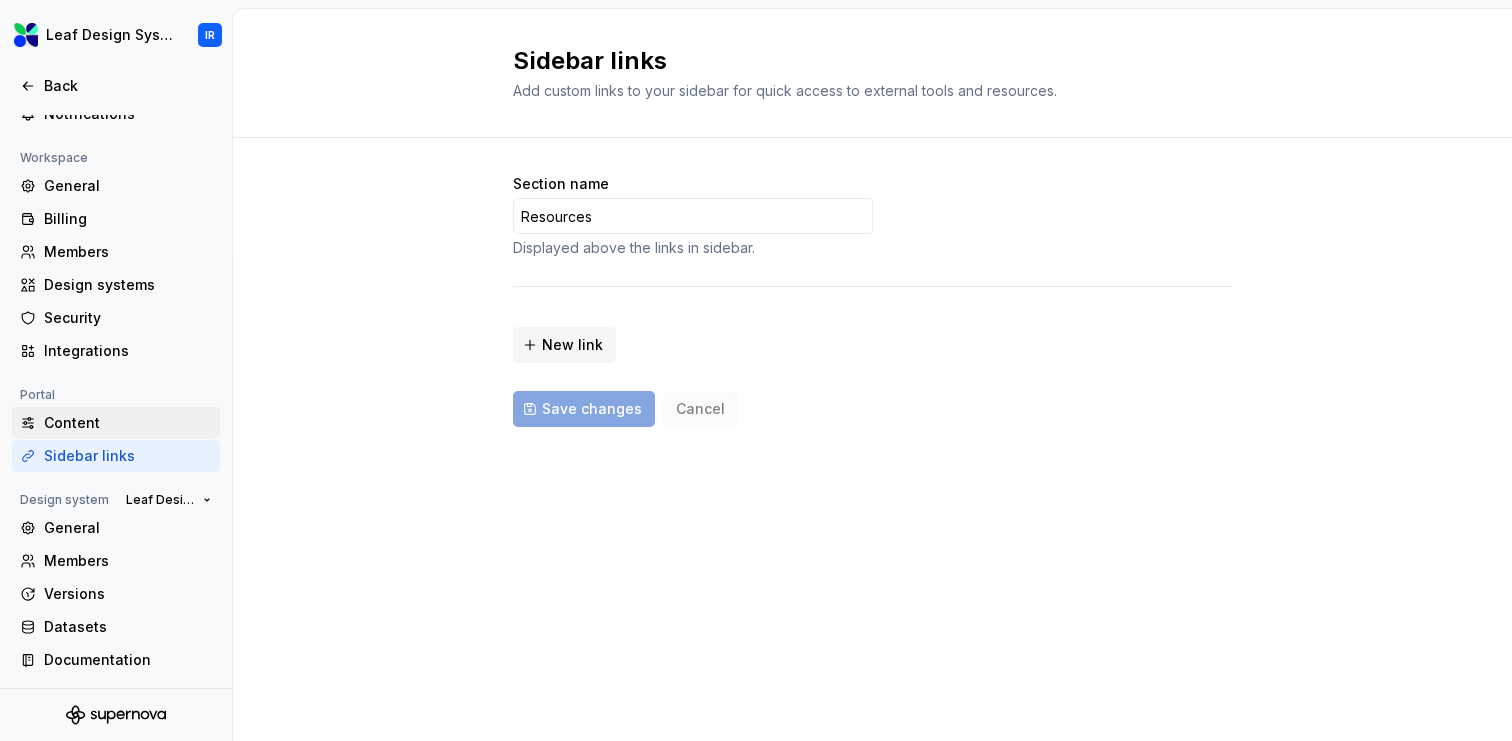 click on "Content" at bounding box center (128, 423) 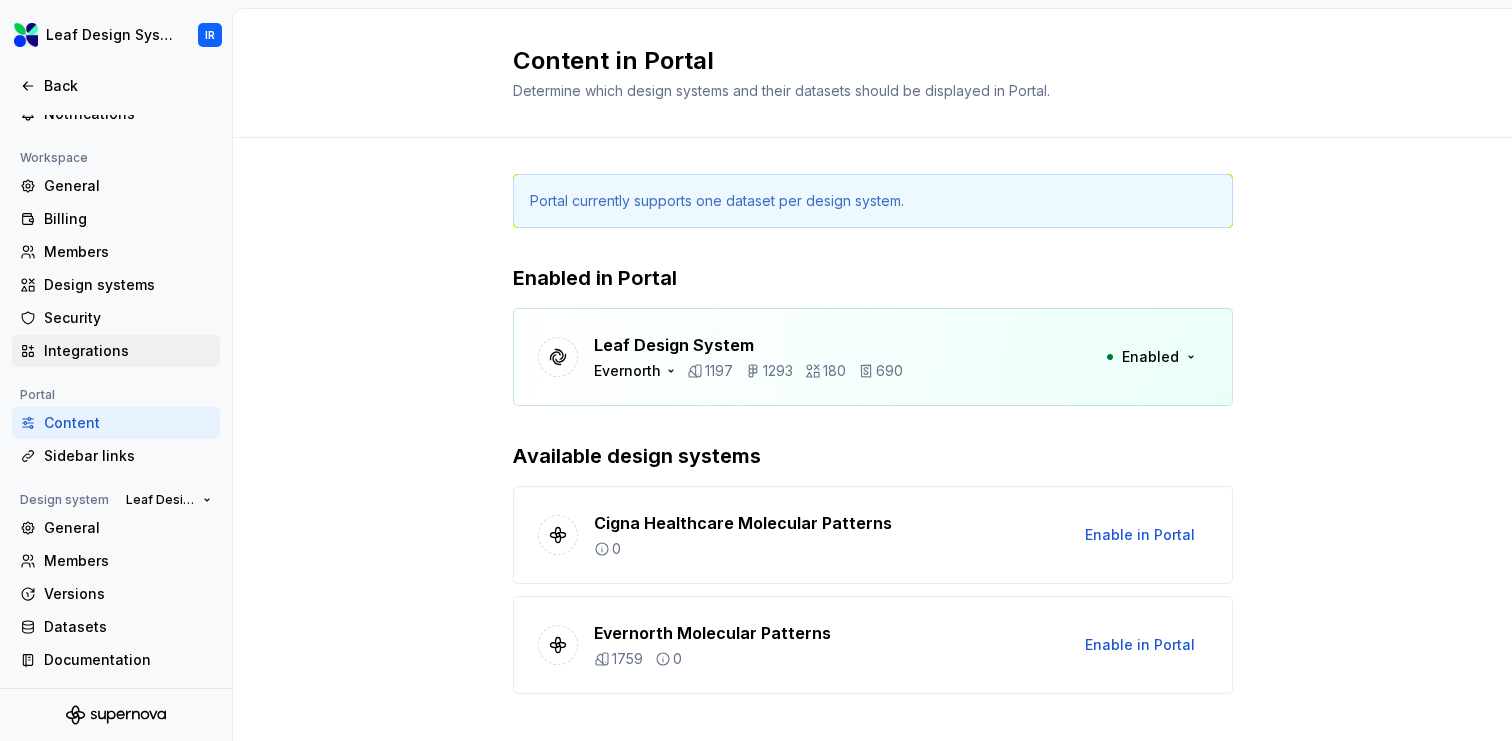 click on "Integrations" at bounding box center (128, 351) 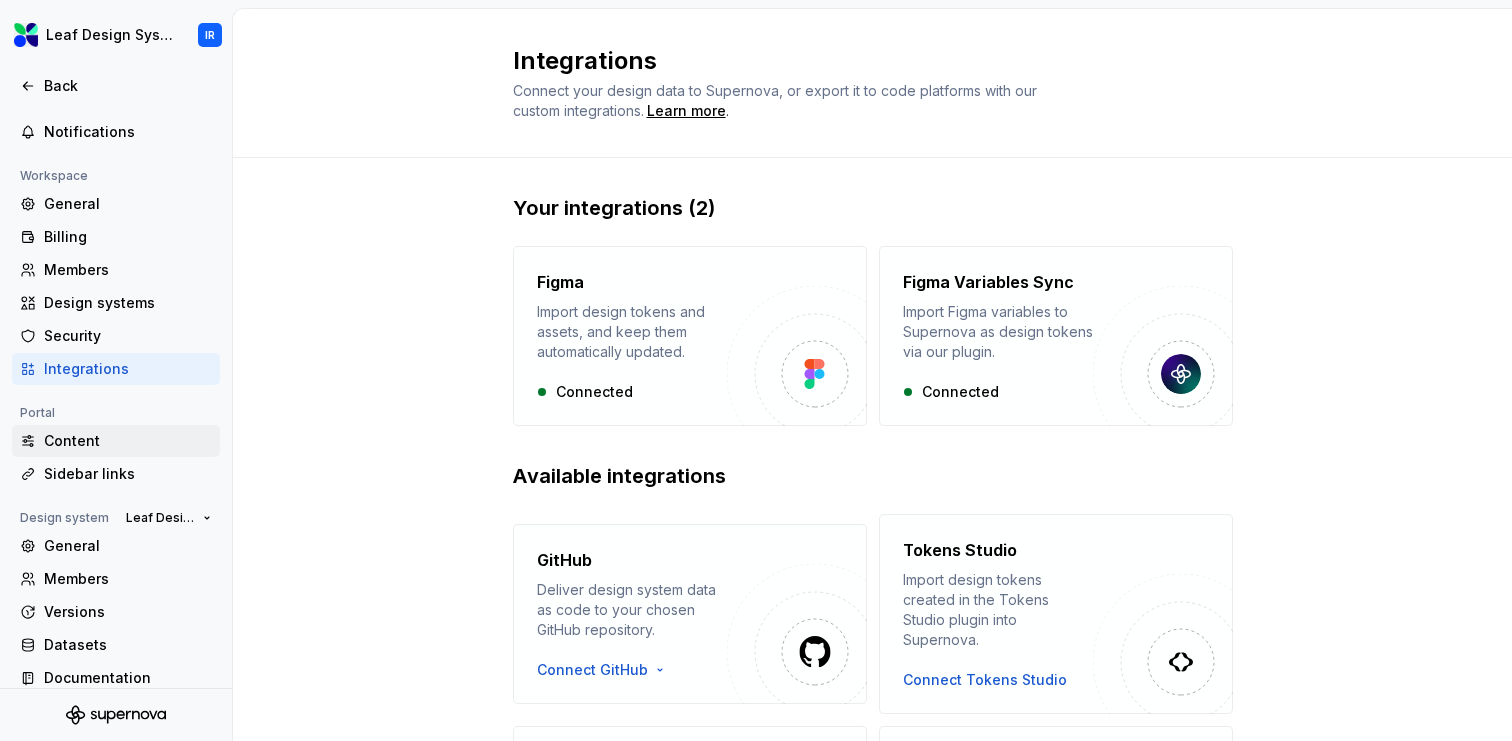 scroll, scrollTop: 107, scrollLeft: 0, axis: vertical 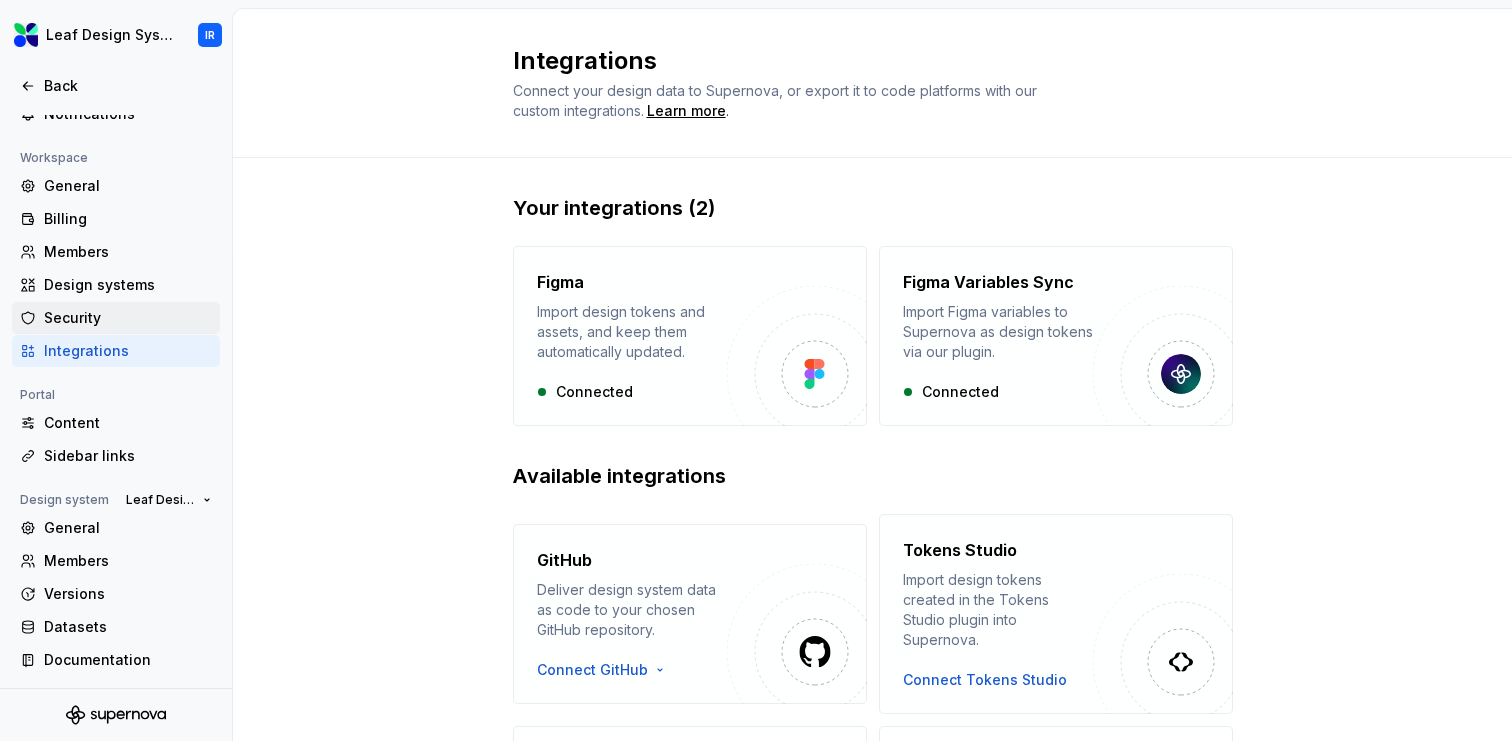 click on "Security" at bounding box center (128, 318) 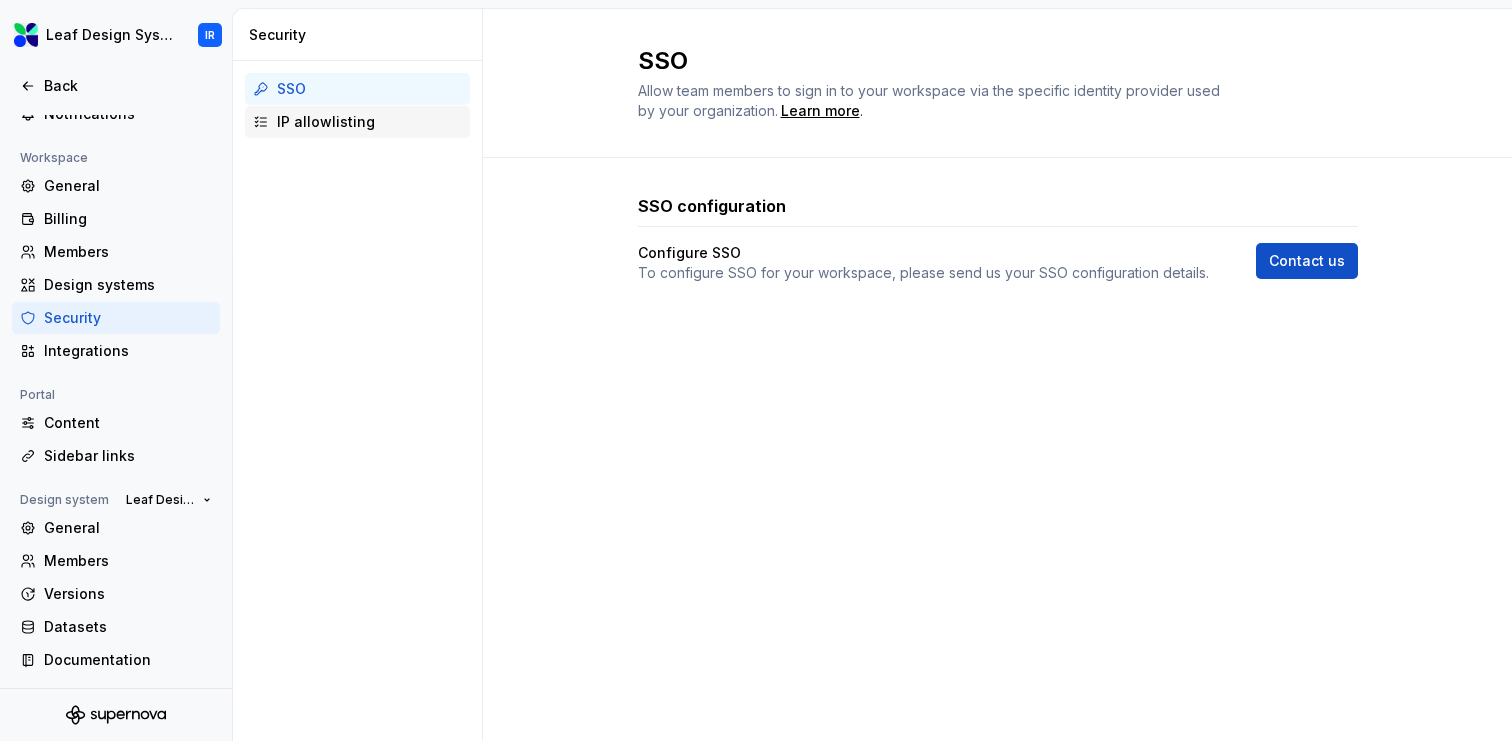 click on "IP allowlisting" at bounding box center (369, 122) 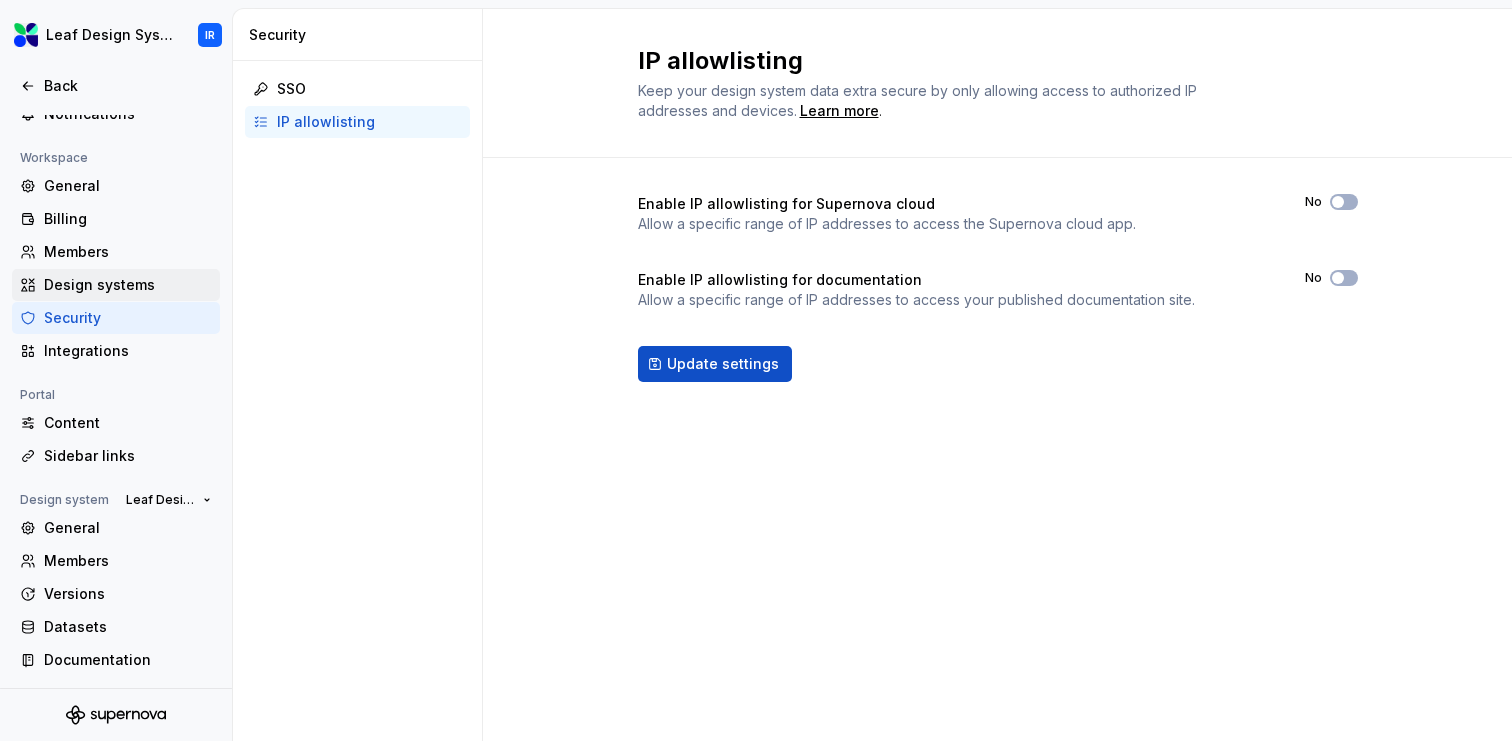 click on "Design systems" at bounding box center [128, 285] 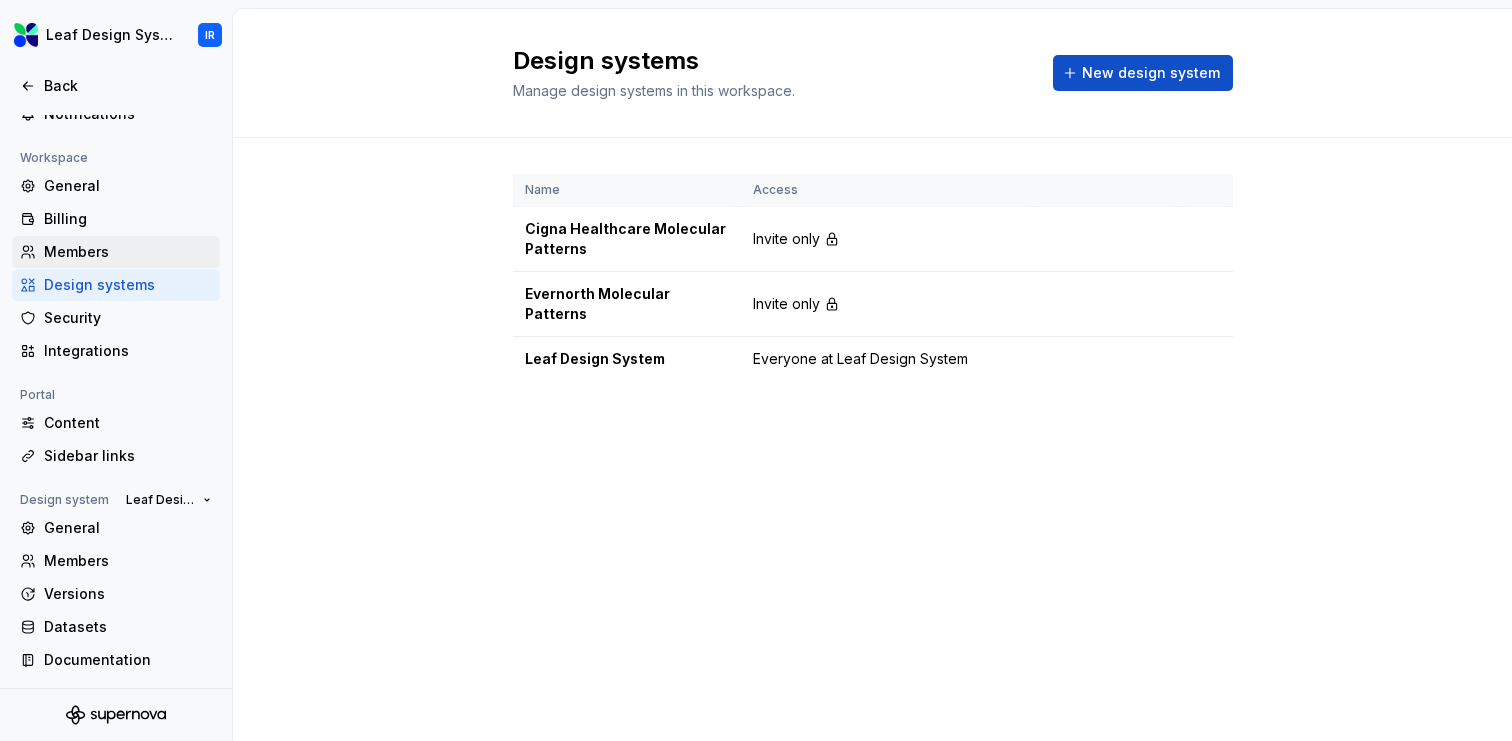 click on "Members" at bounding box center [128, 252] 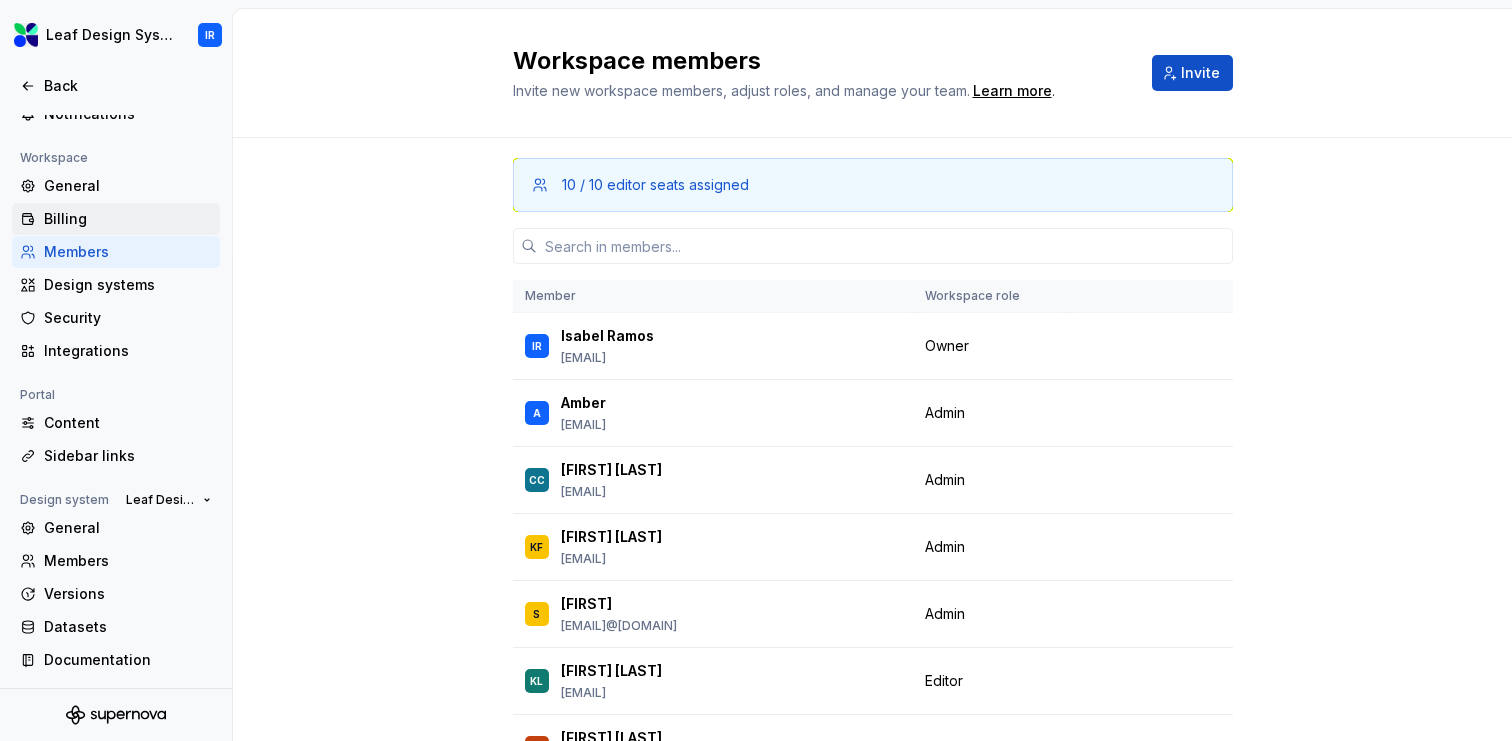 click on "Billing" at bounding box center [128, 219] 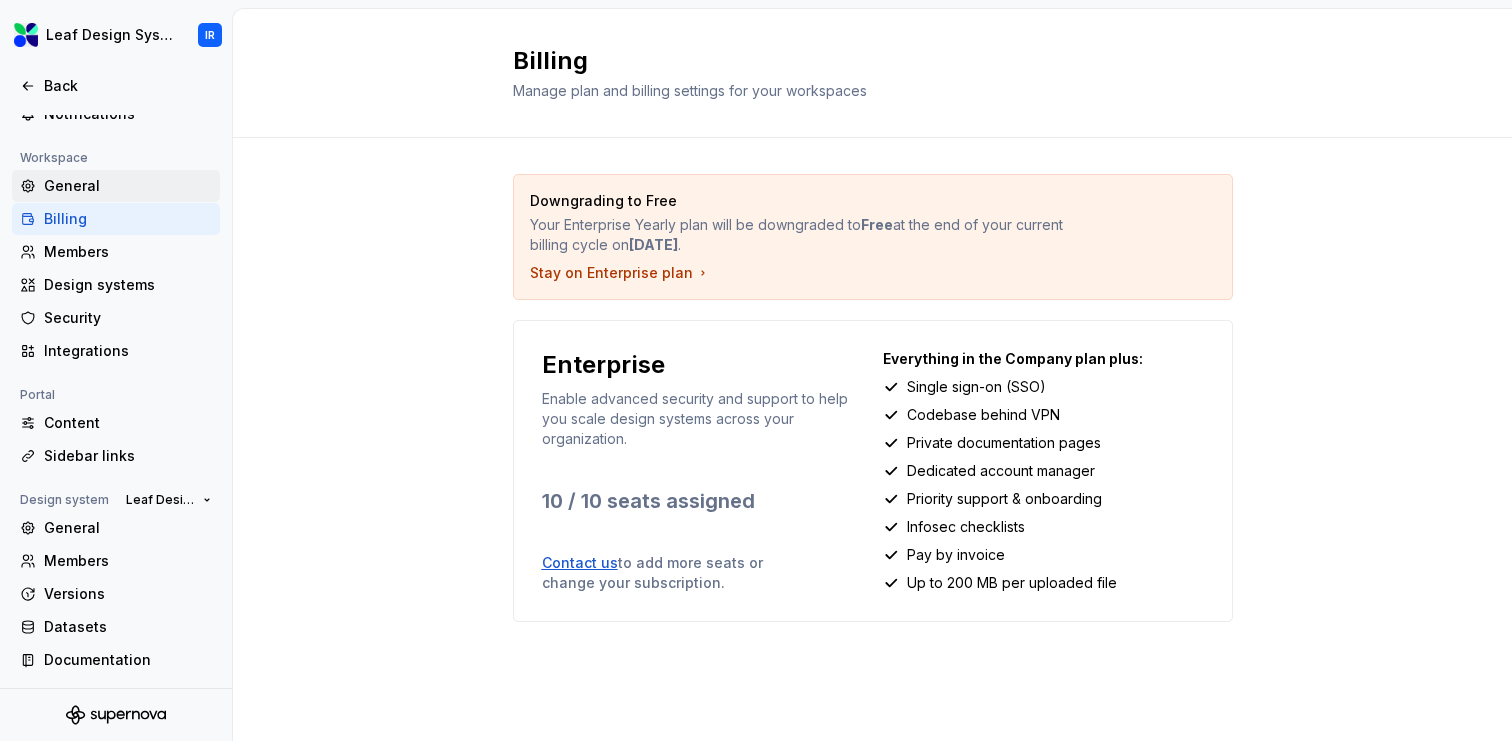 click on "General" at bounding box center (128, 186) 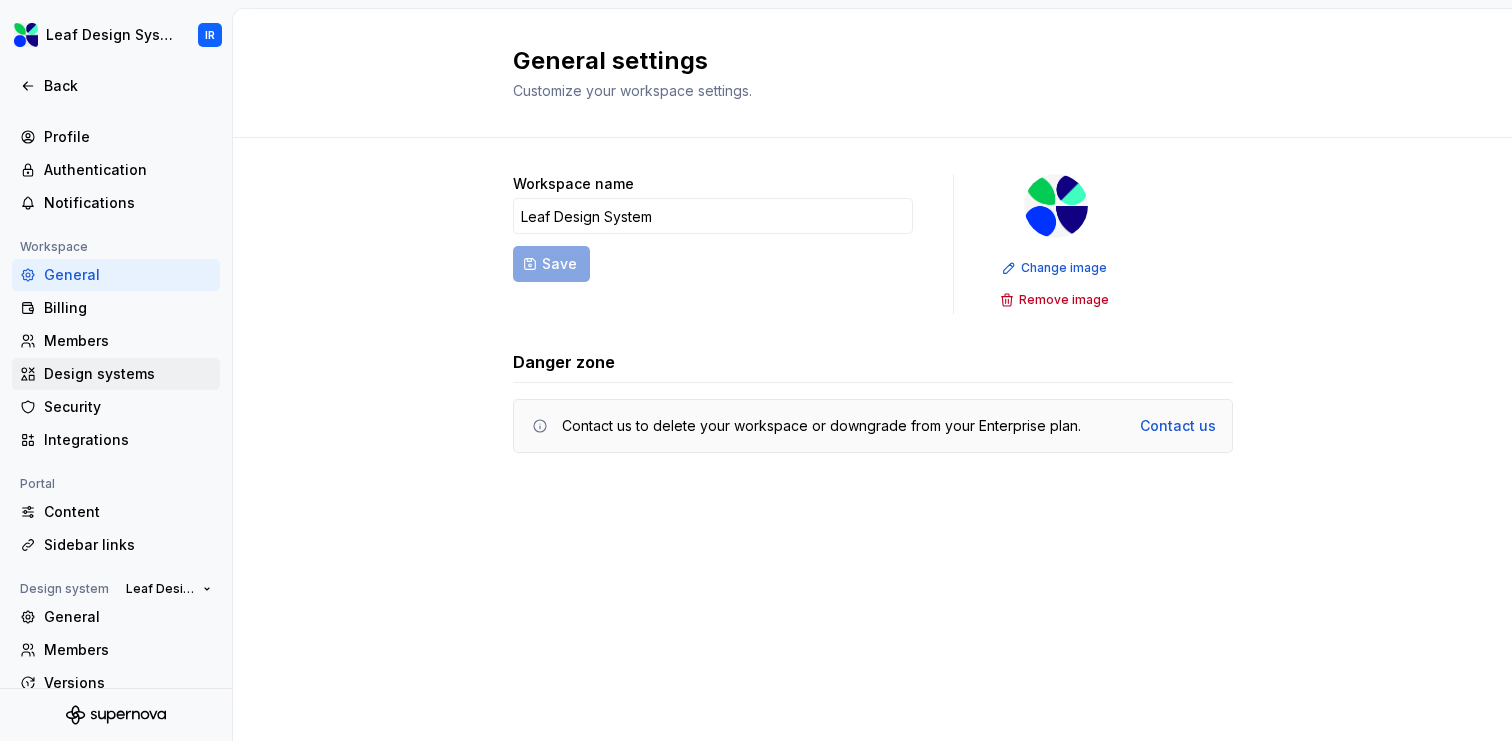 scroll, scrollTop: 0, scrollLeft: 0, axis: both 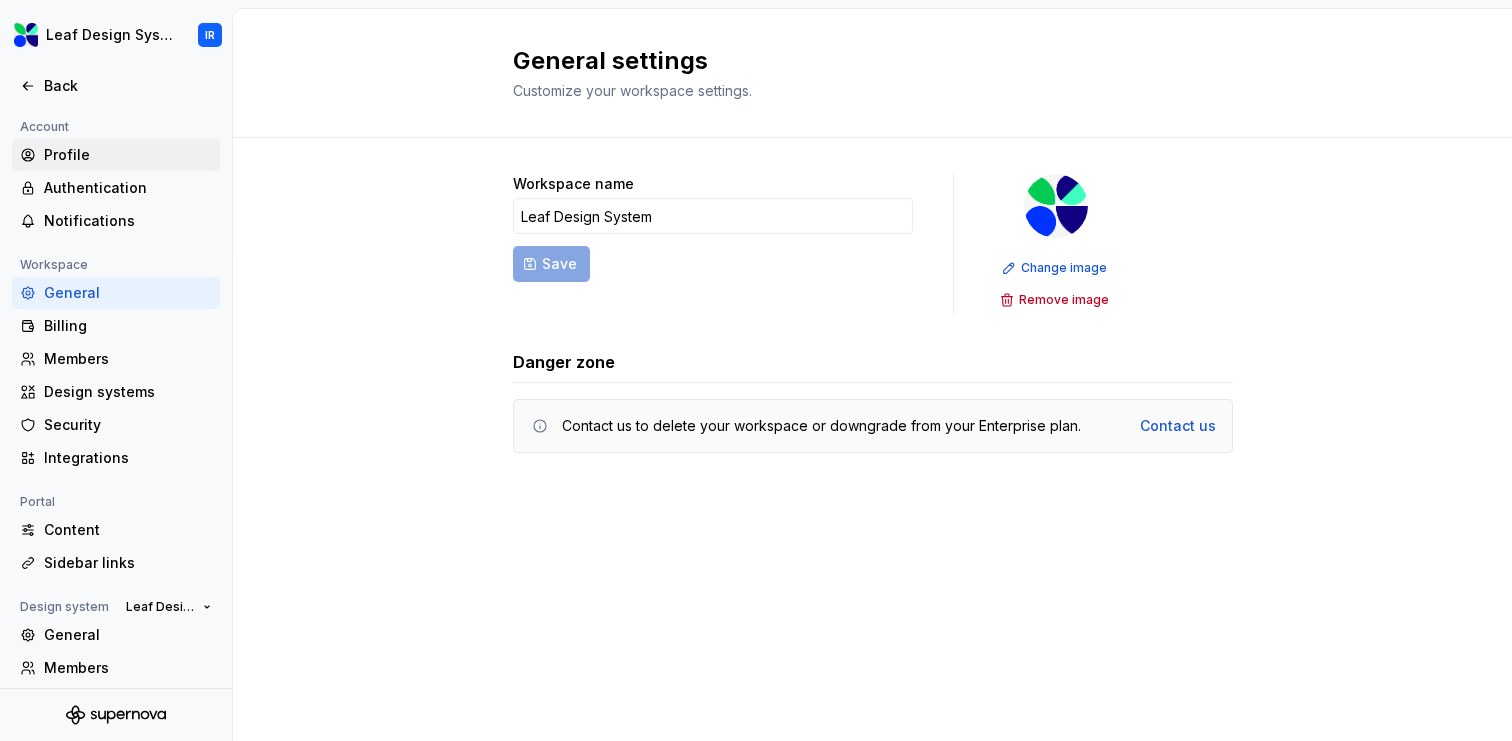click on "Profile" at bounding box center [128, 155] 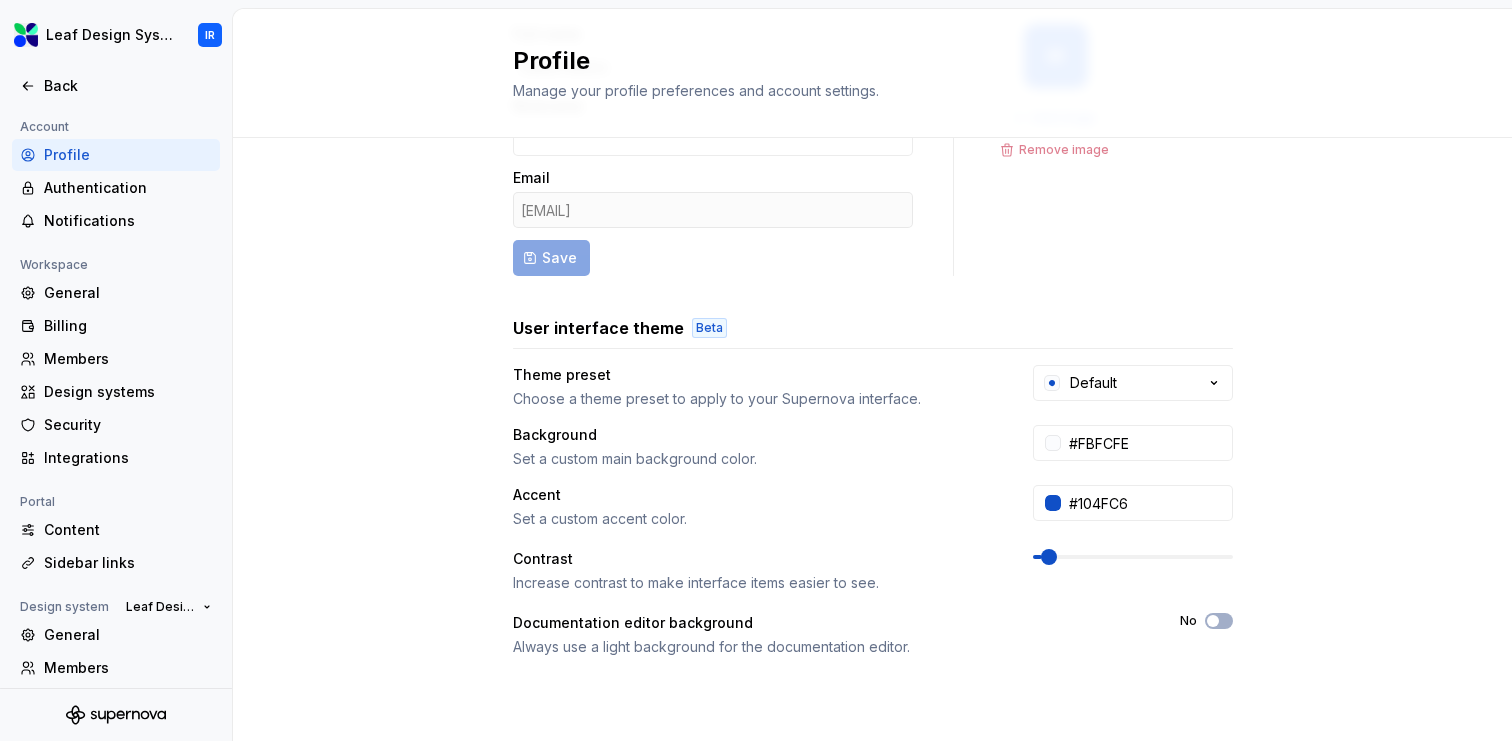scroll, scrollTop: 155, scrollLeft: 0, axis: vertical 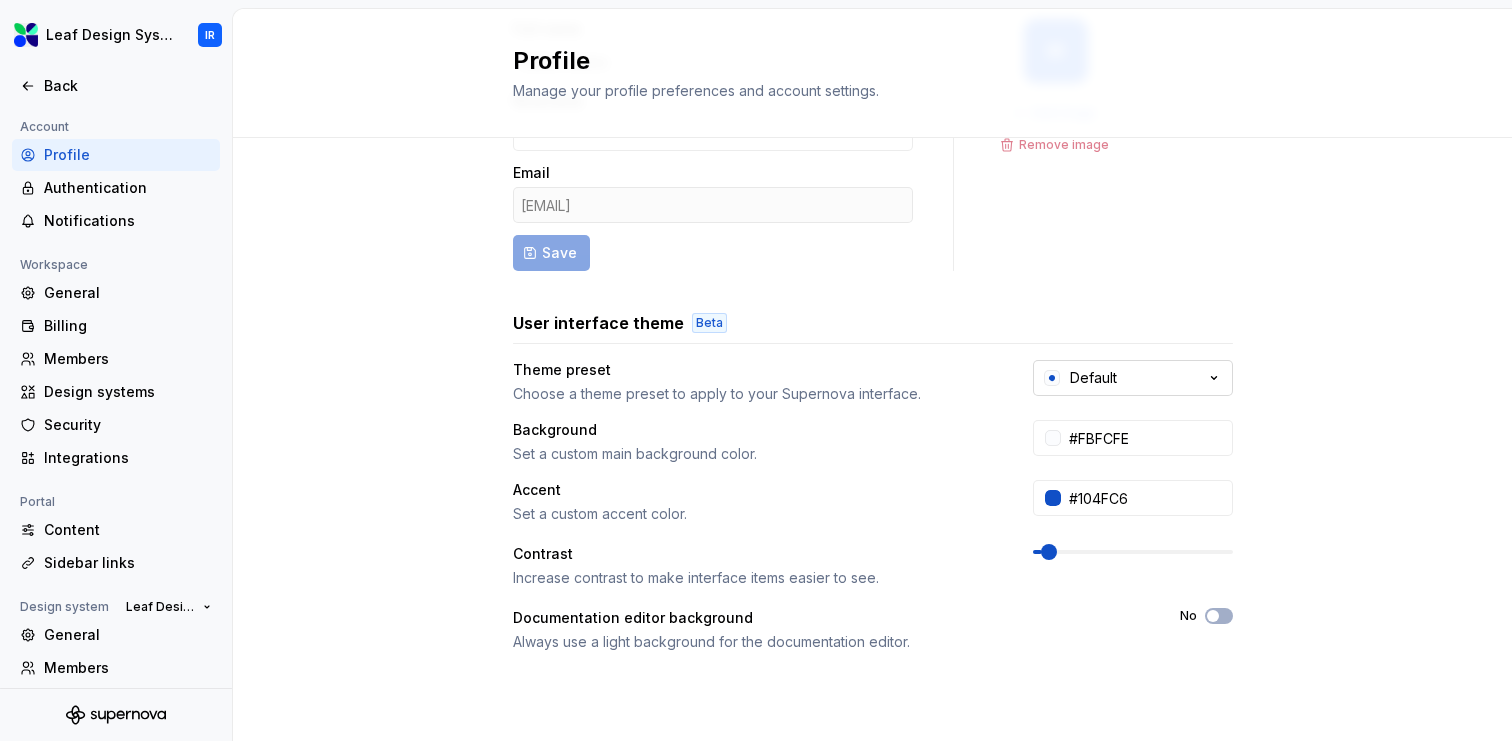 click on "Default" at bounding box center (1133, 378) 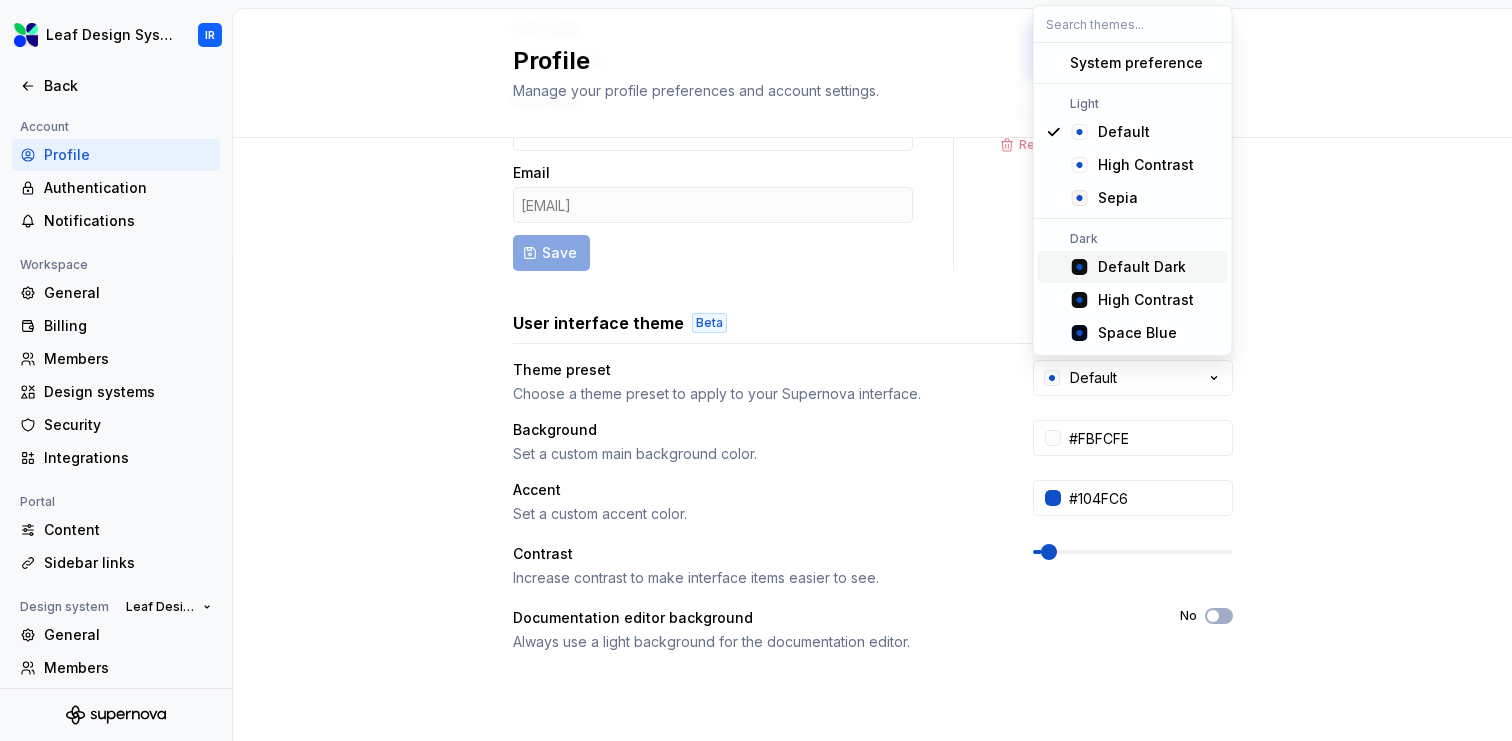 click on "Default Dark" at bounding box center (1142, 267) 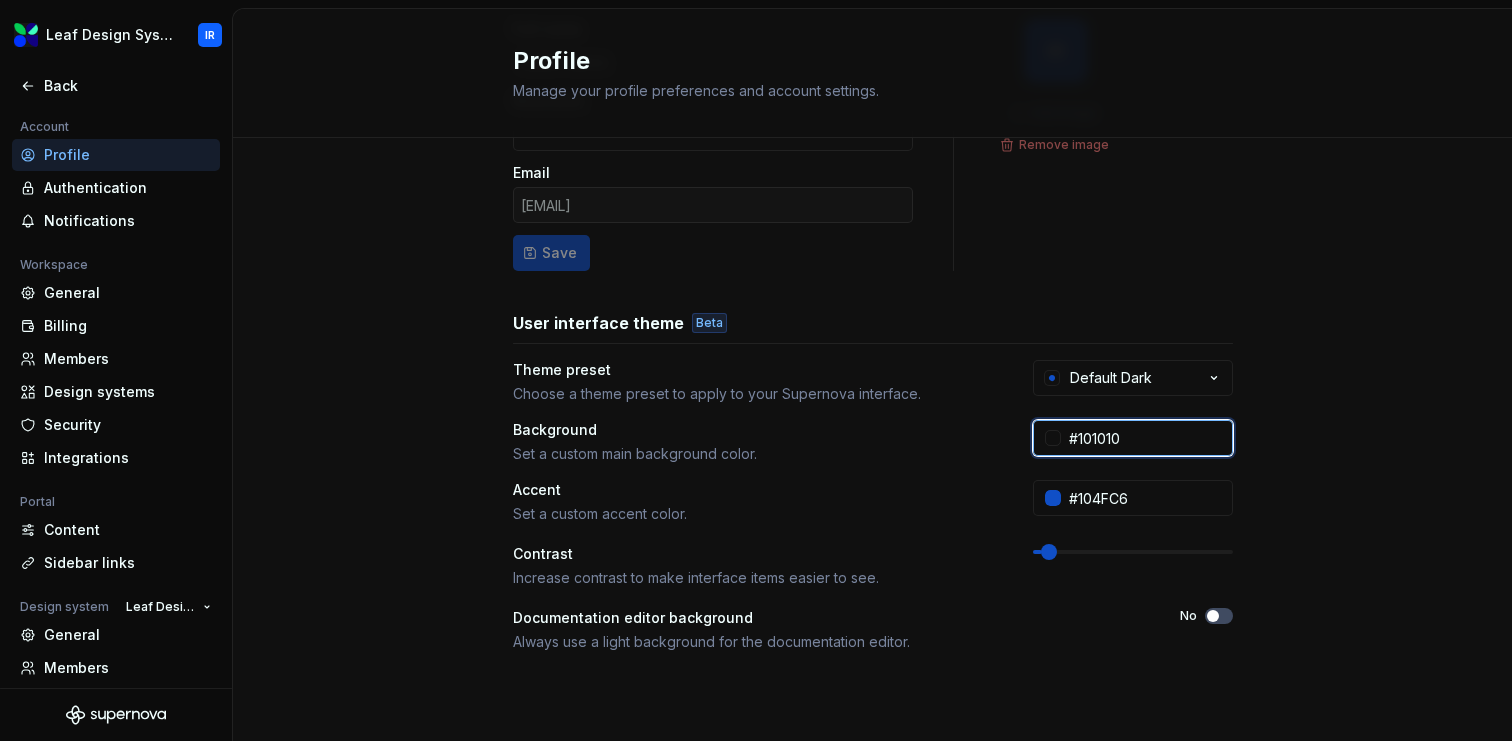 click on "#101010" at bounding box center [1147, 438] 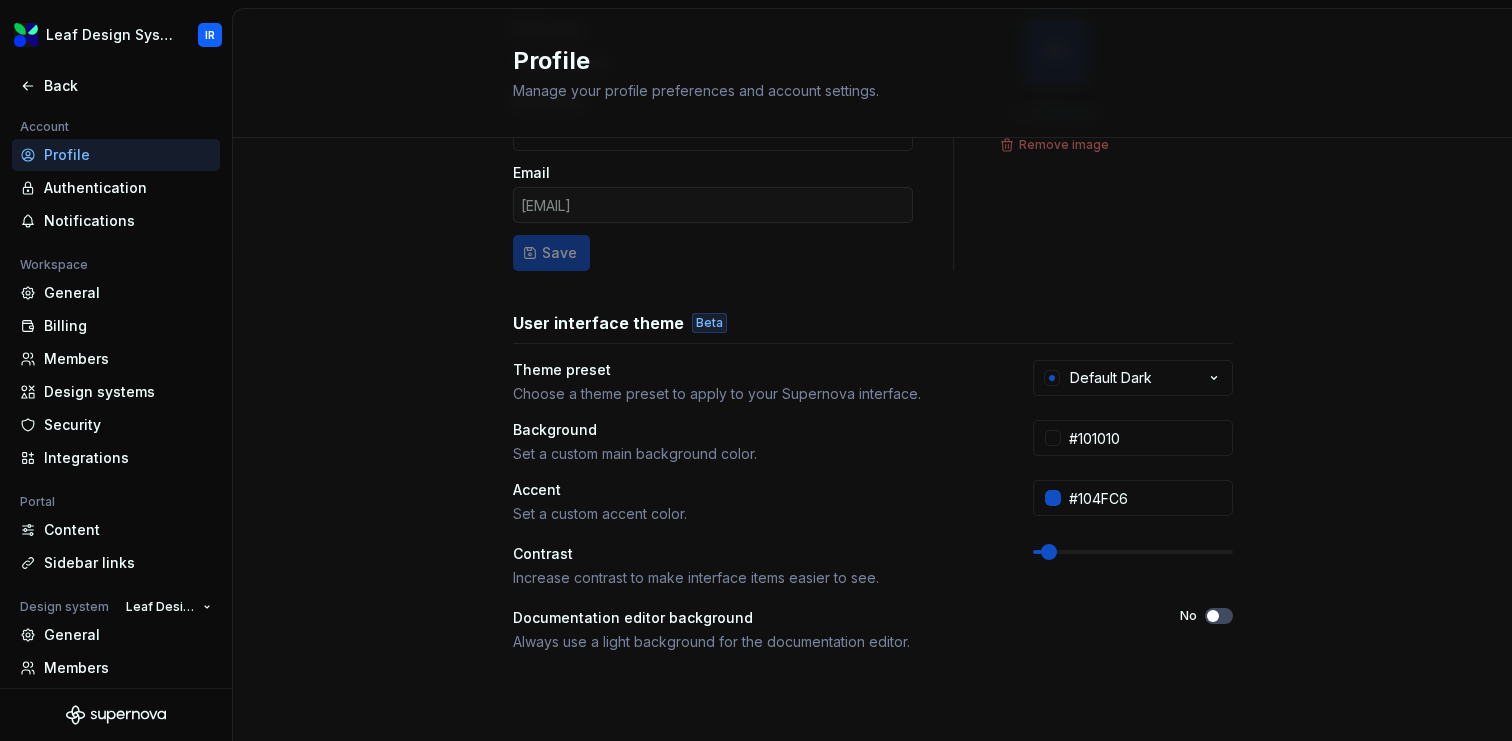 click on "Set a custom accent color." at bounding box center (755, 514) 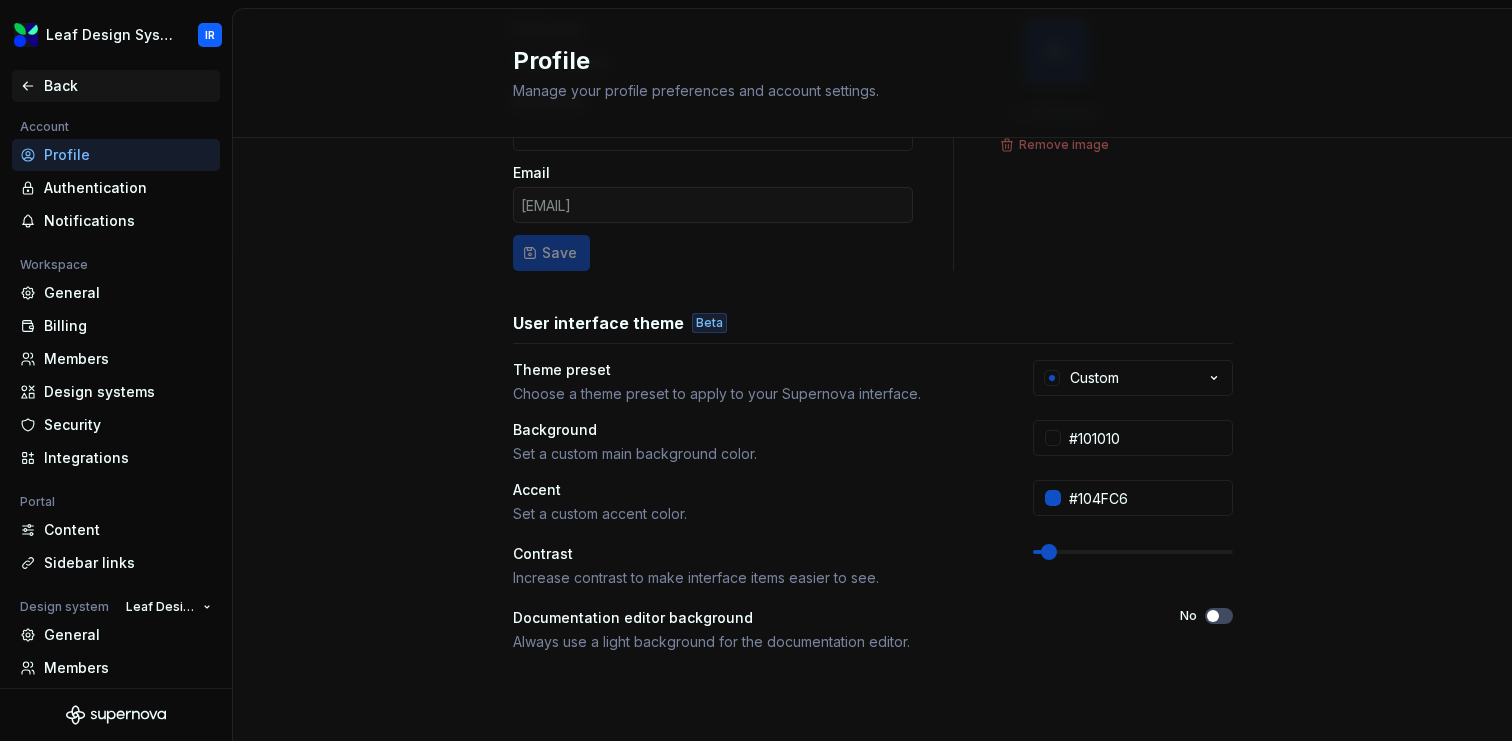click on "Back" at bounding box center (116, 86) 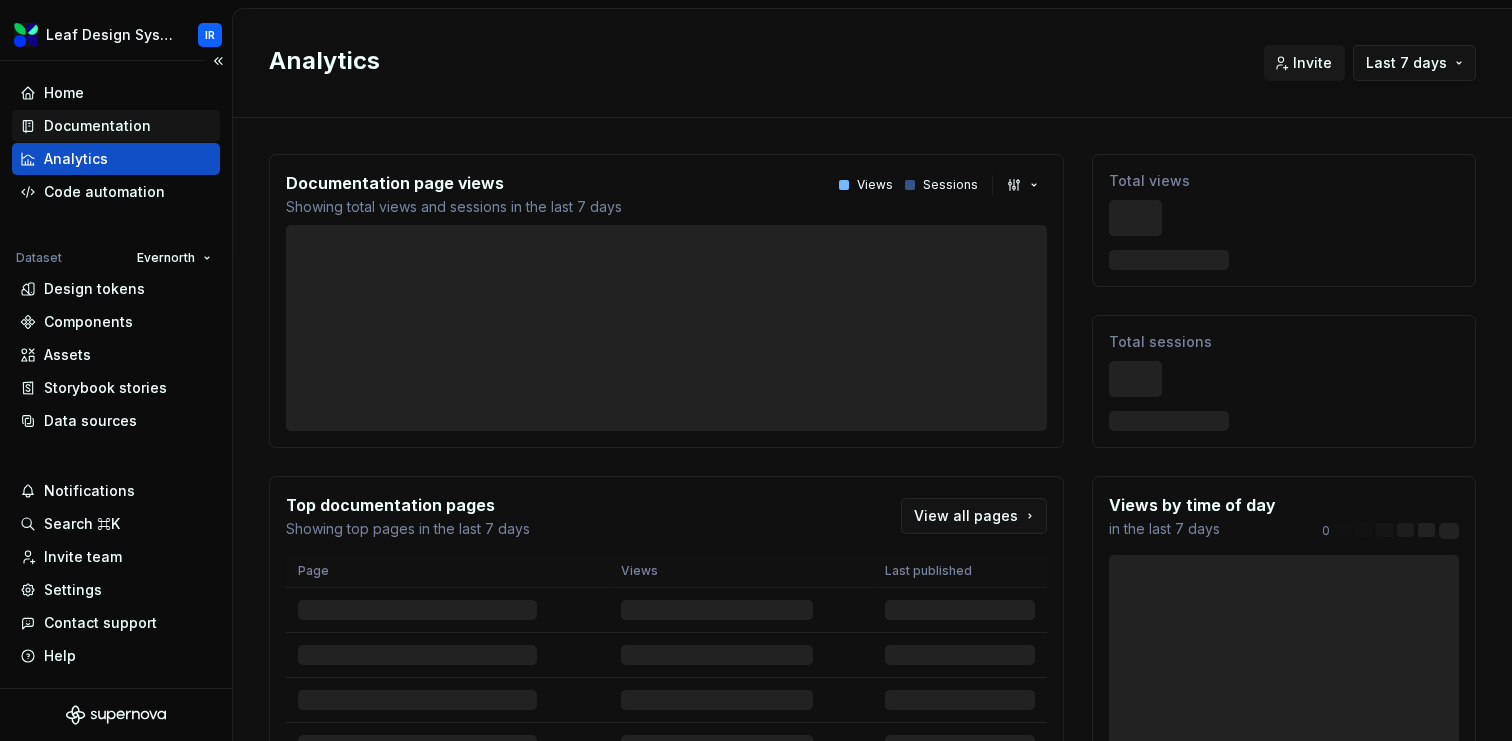 click on "Documentation" at bounding box center [97, 126] 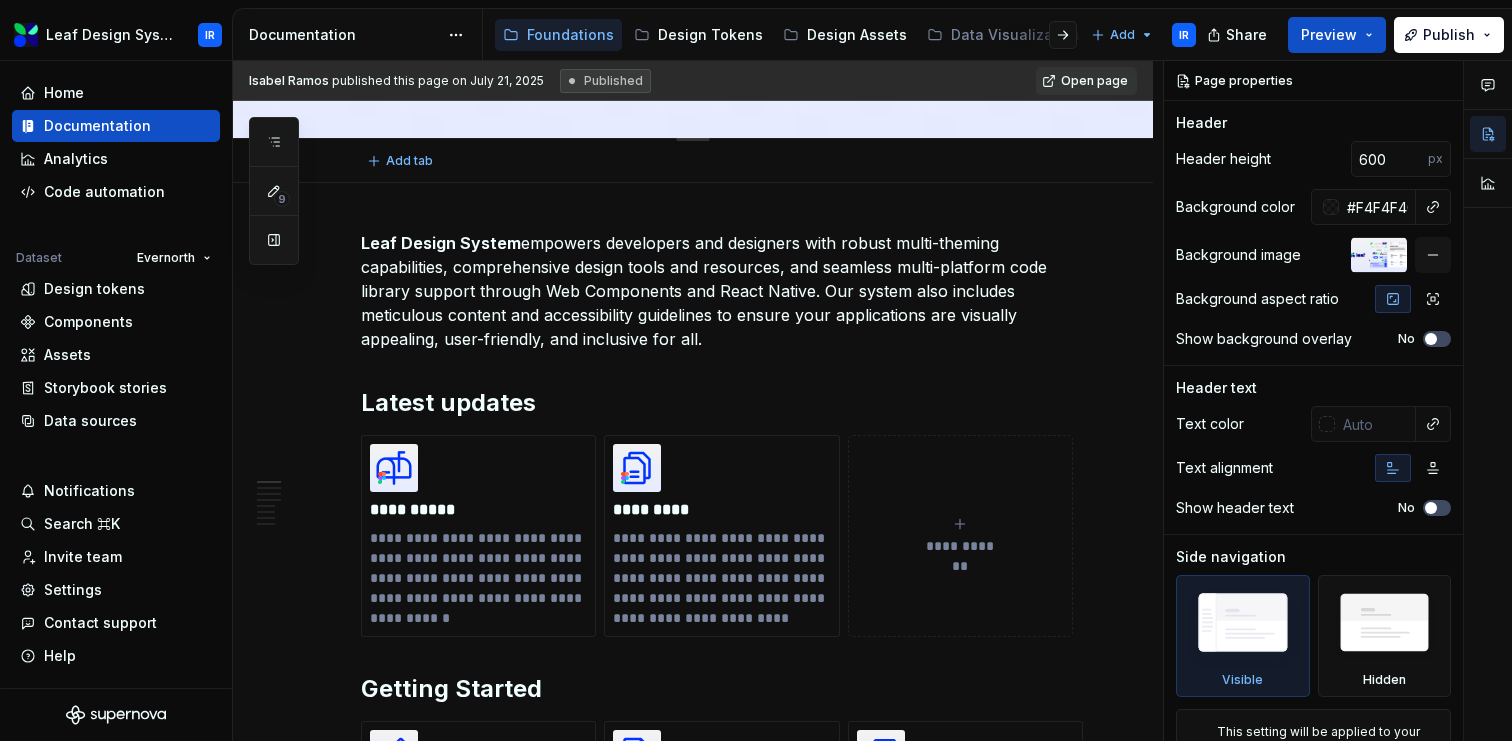 type on "*" 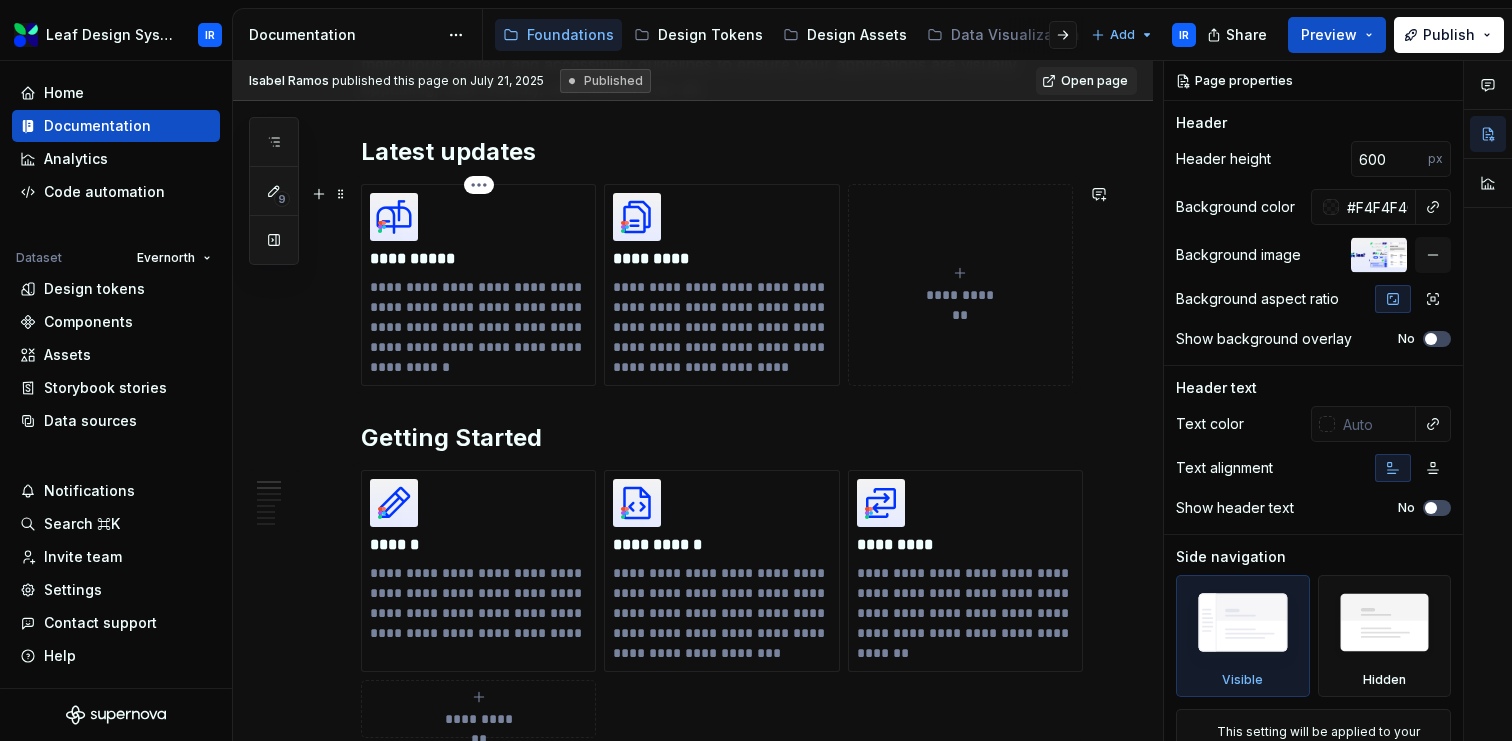 scroll, scrollTop: 841, scrollLeft: 0, axis: vertical 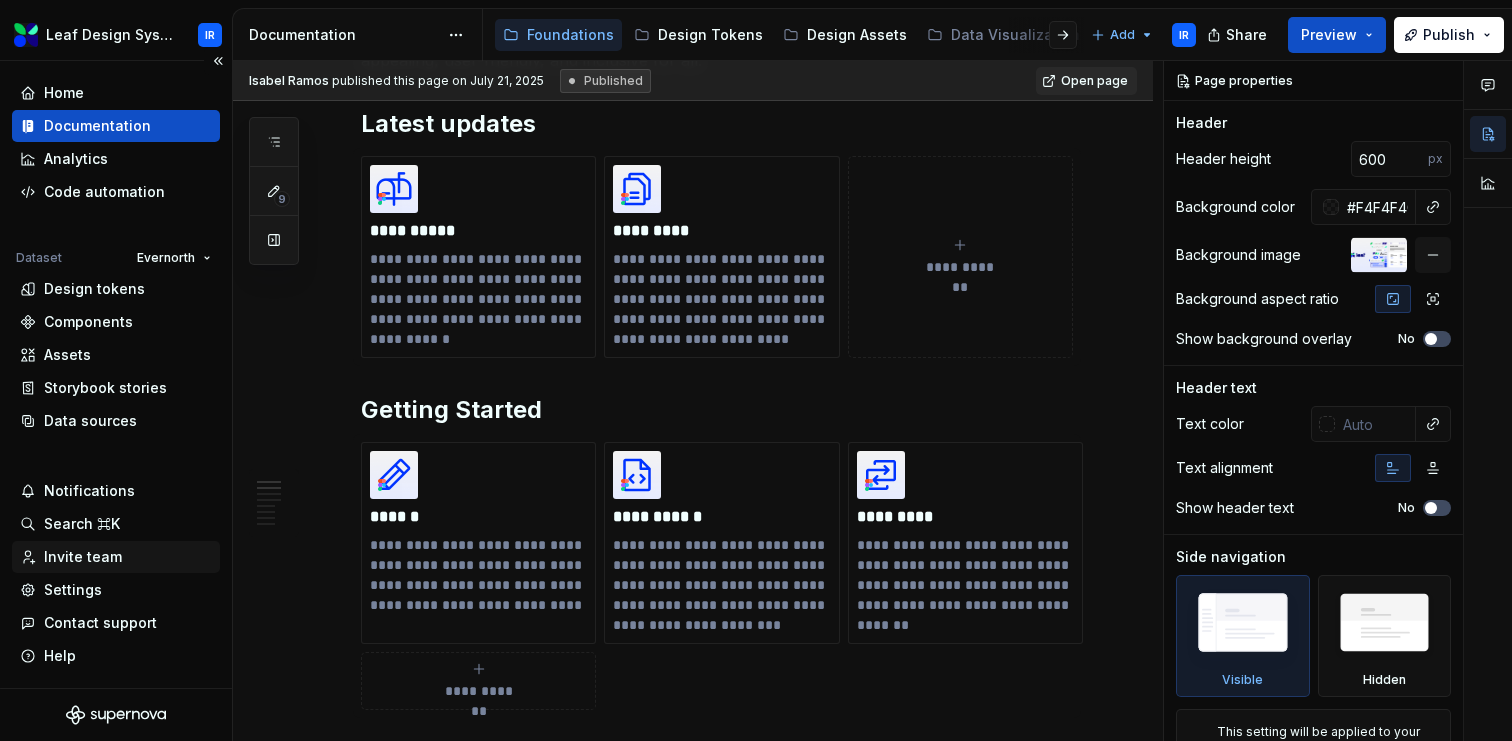 click on "Invite team" at bounding box center [83, 557] 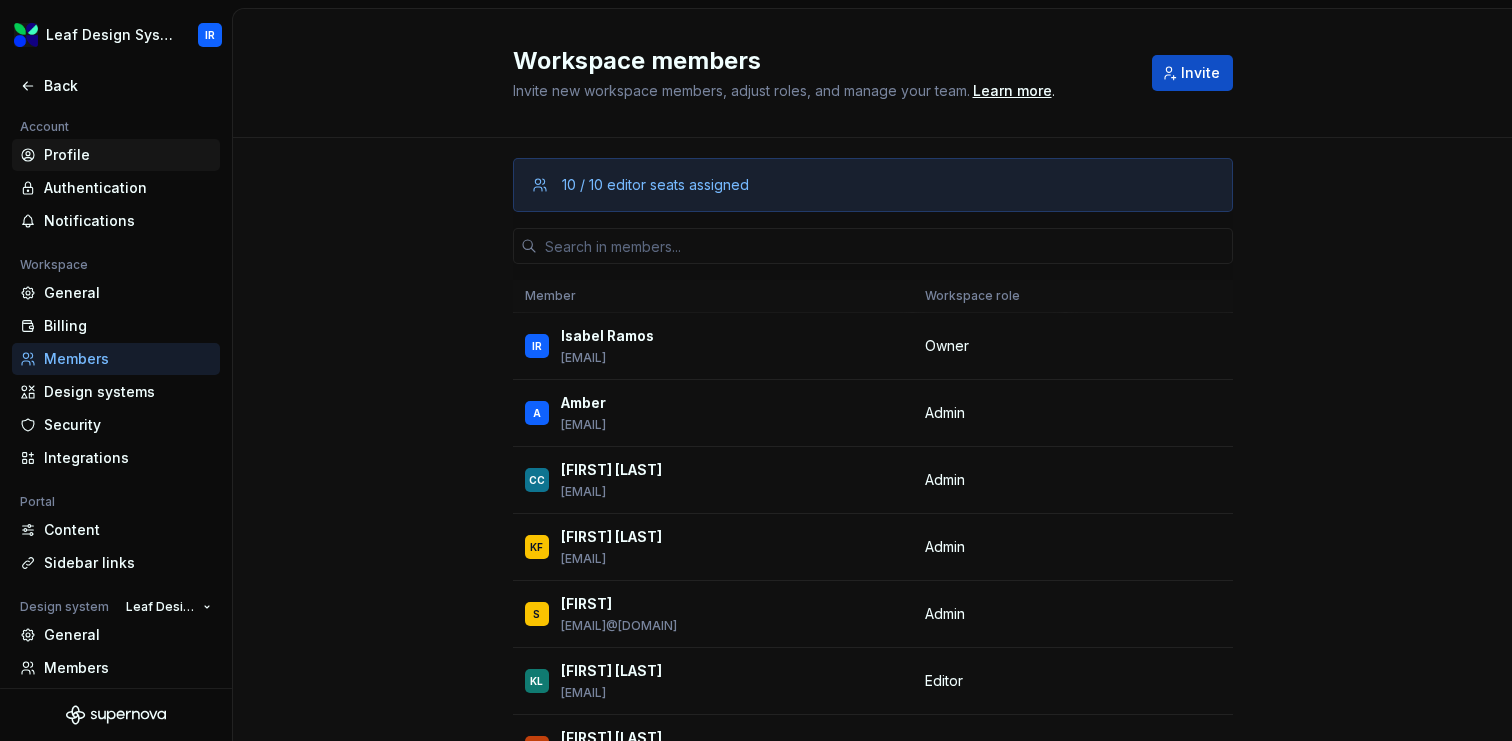 click on "Profile" at bounding box center [128, 155] 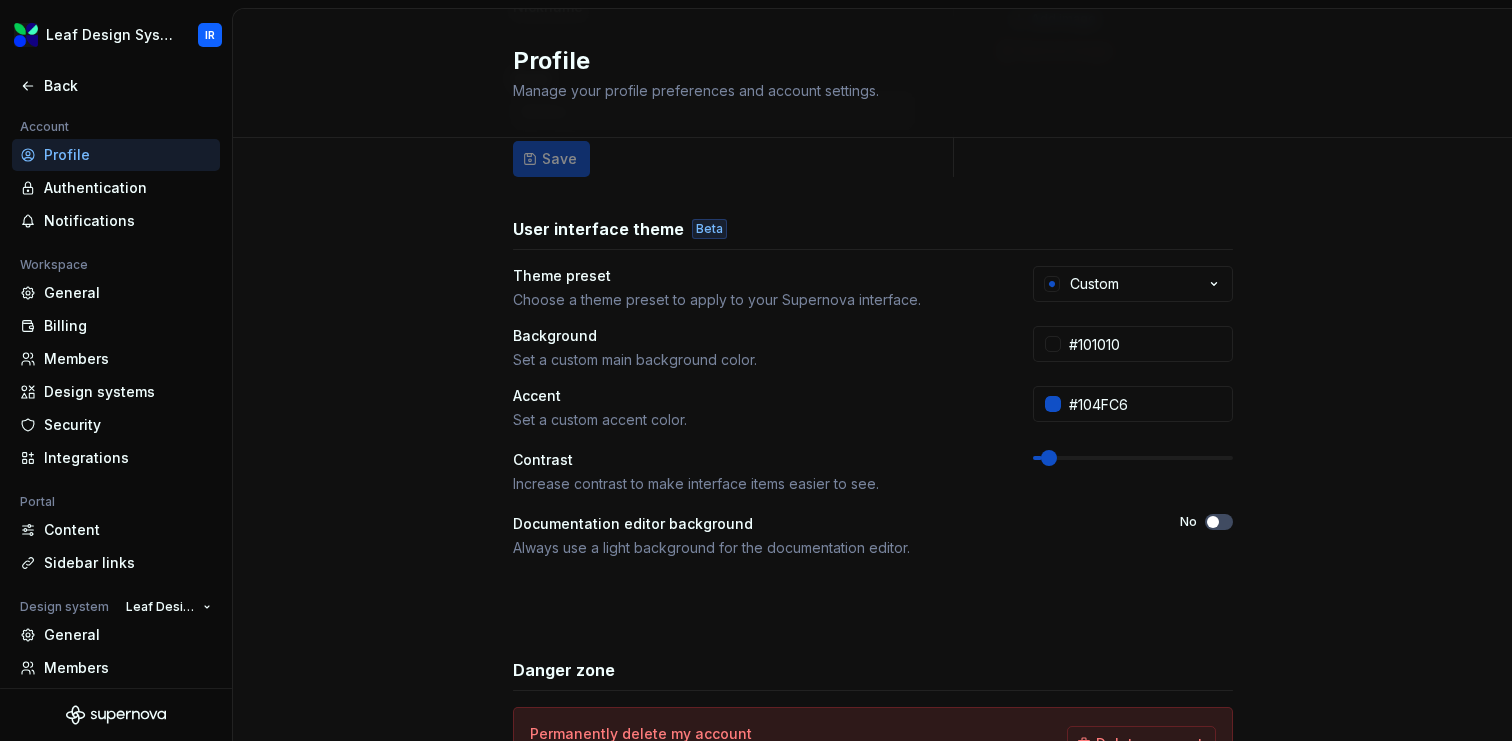 scroll, scrollTop: 284, scrollLeft: 0, axis: vertical 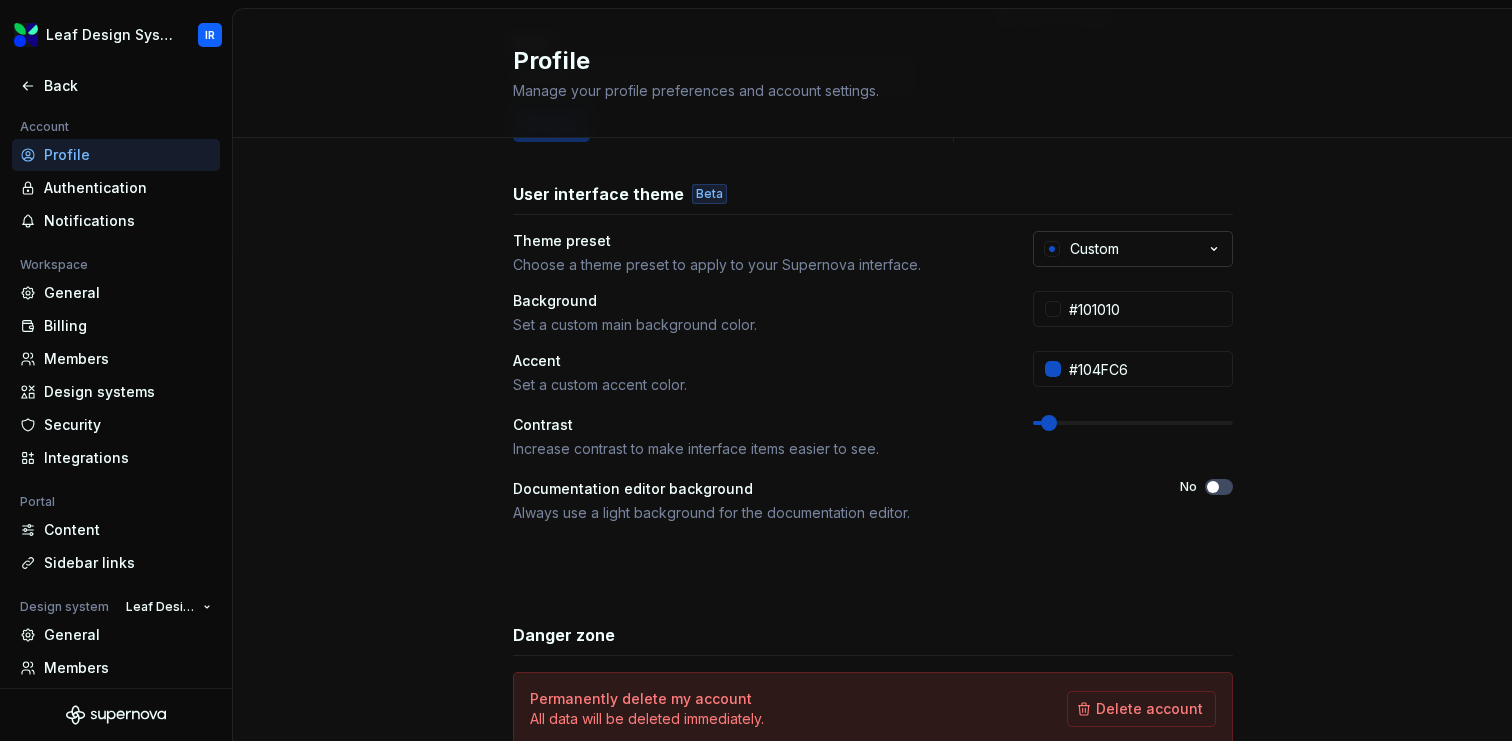 click on "Custom" at bounding box center (1133, 249) 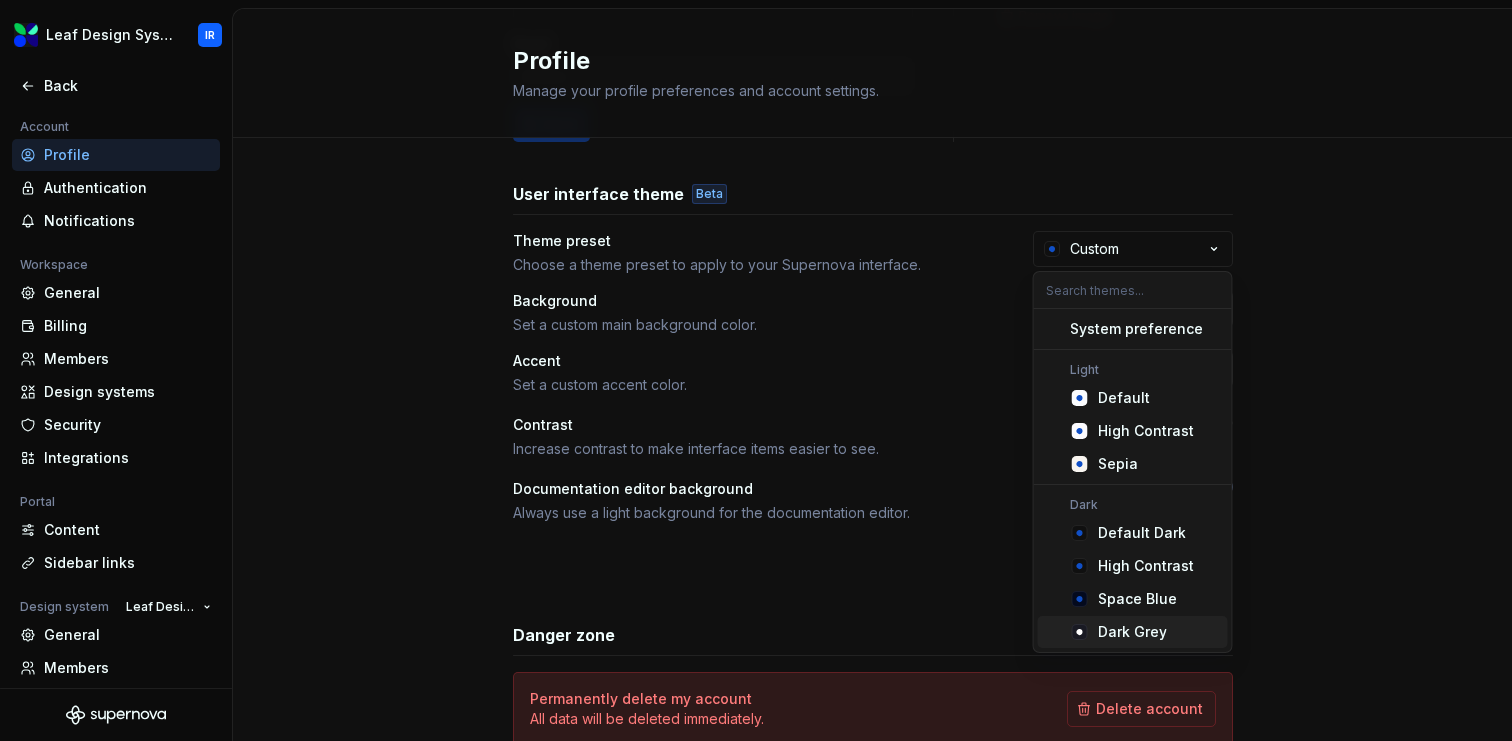 click on "Dark Grey" at bounding box center [1132, 632] 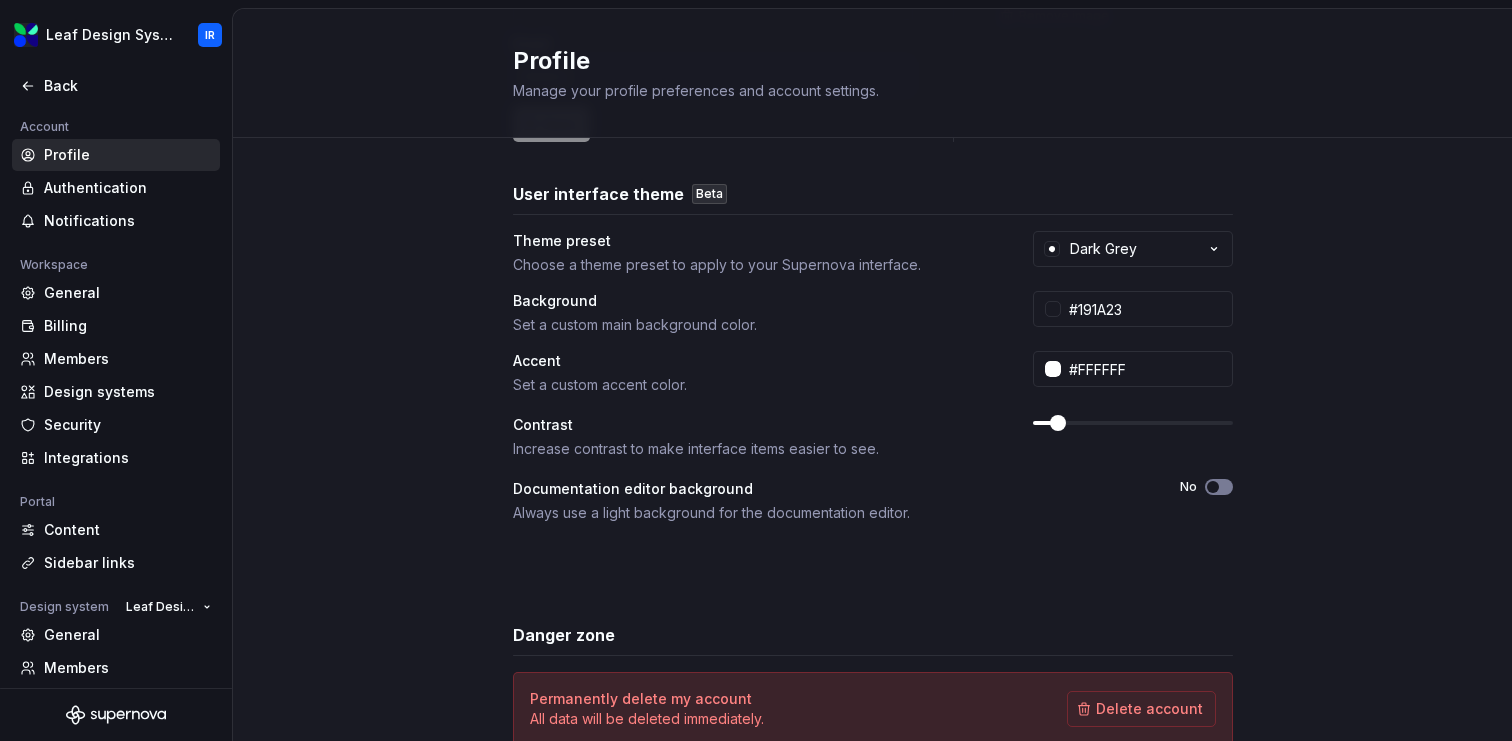 click at bounding box center [1213, 487] 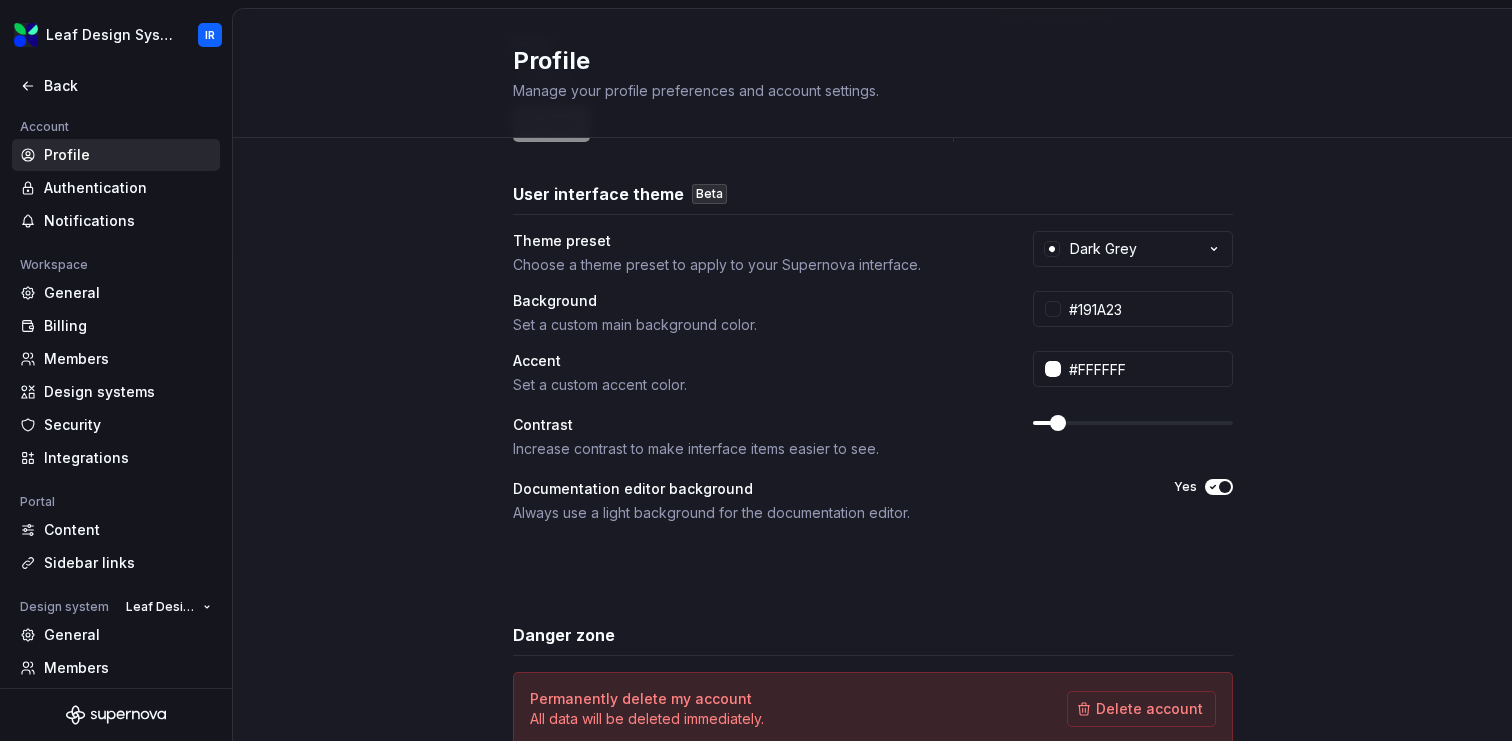 click on "Theme preset Choose a theme preset to apply to your Supernova interface. Dark Grey Background Set a custom main background color. #191A23 Accent Set a custom accent color. #FFFFFF Contrast Increase contrast to make interface items easier to see. Documentation editor background Always use a light background for the documentation editor. Yes" at bounding box center [873, 407] 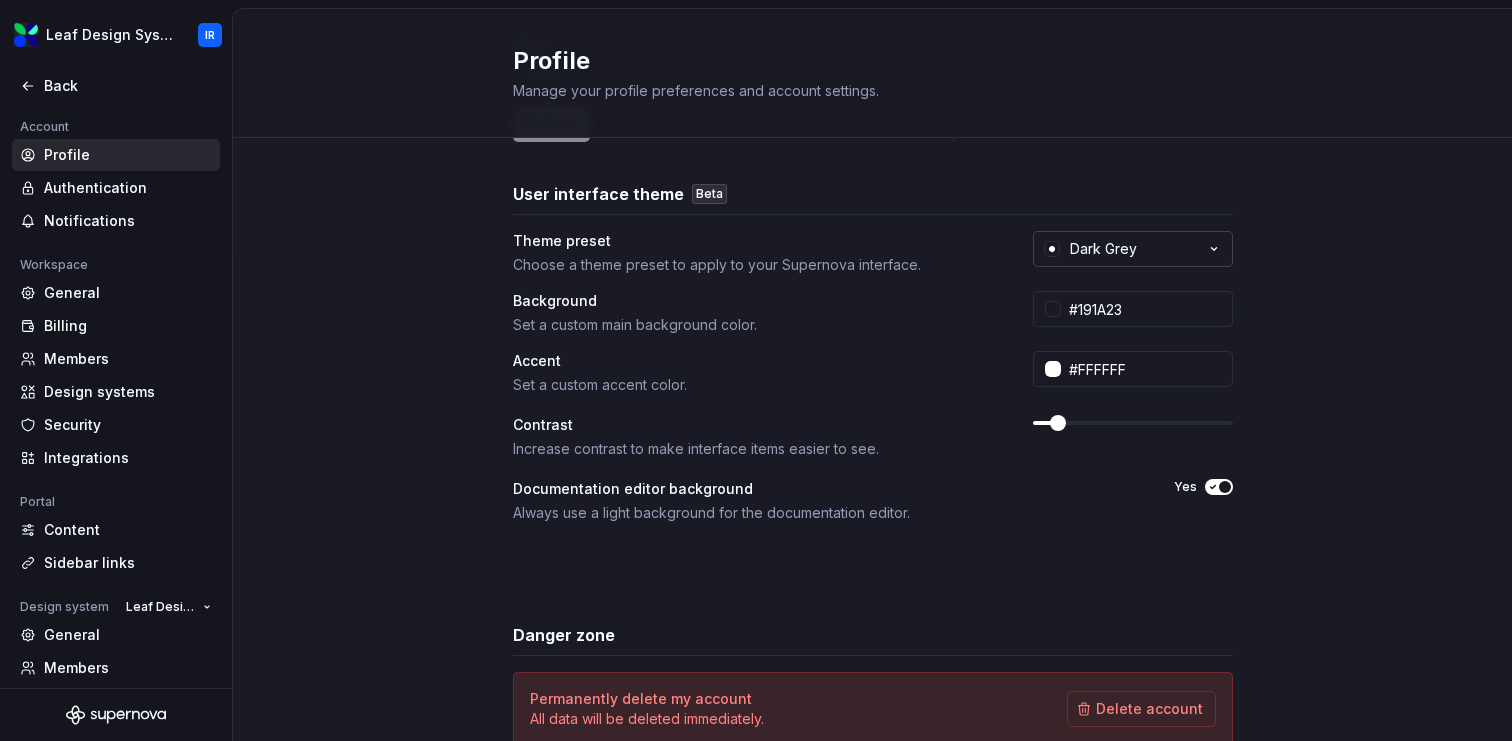 click on "Dark Grey" at bounding box center (1133, 249) 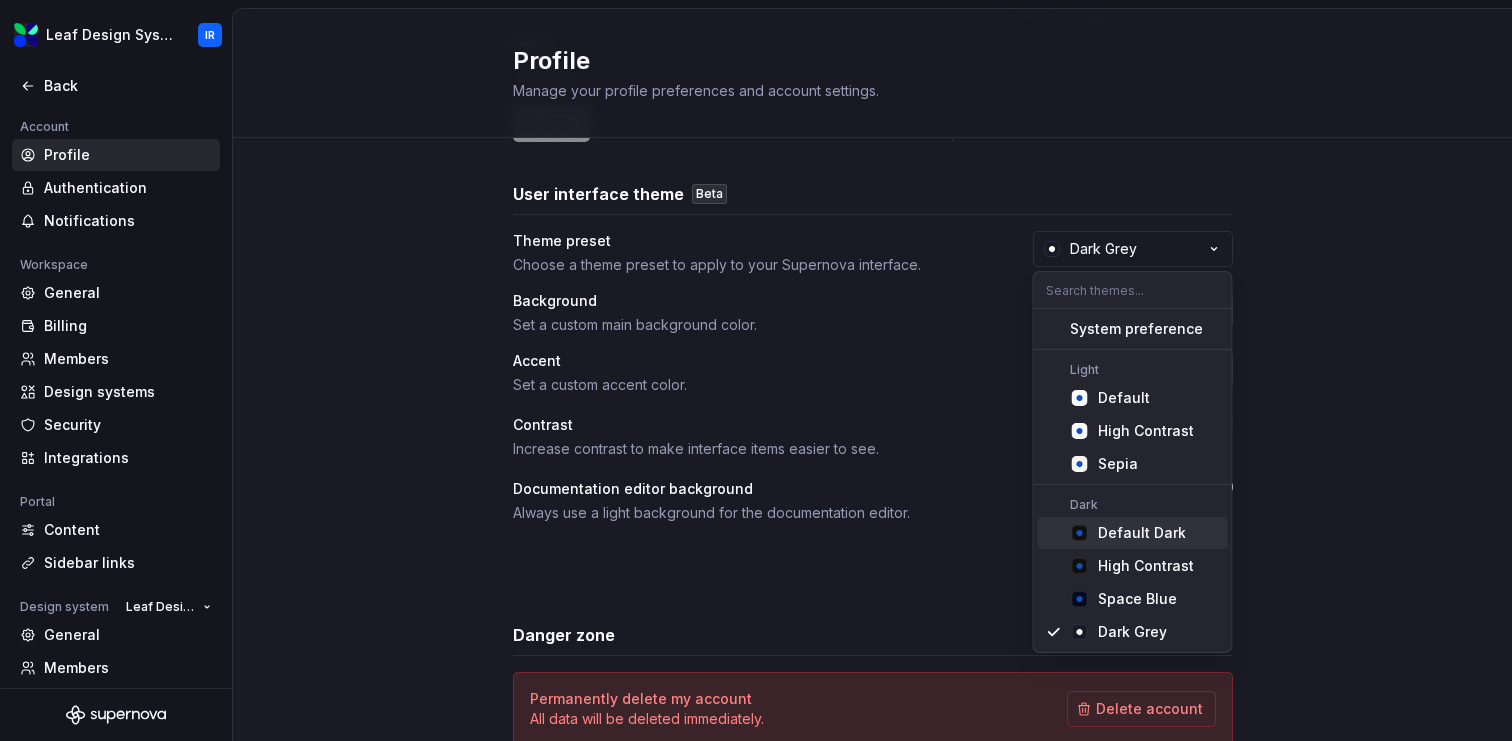 click on "Default Dark" at bounding box center (1133, 533) 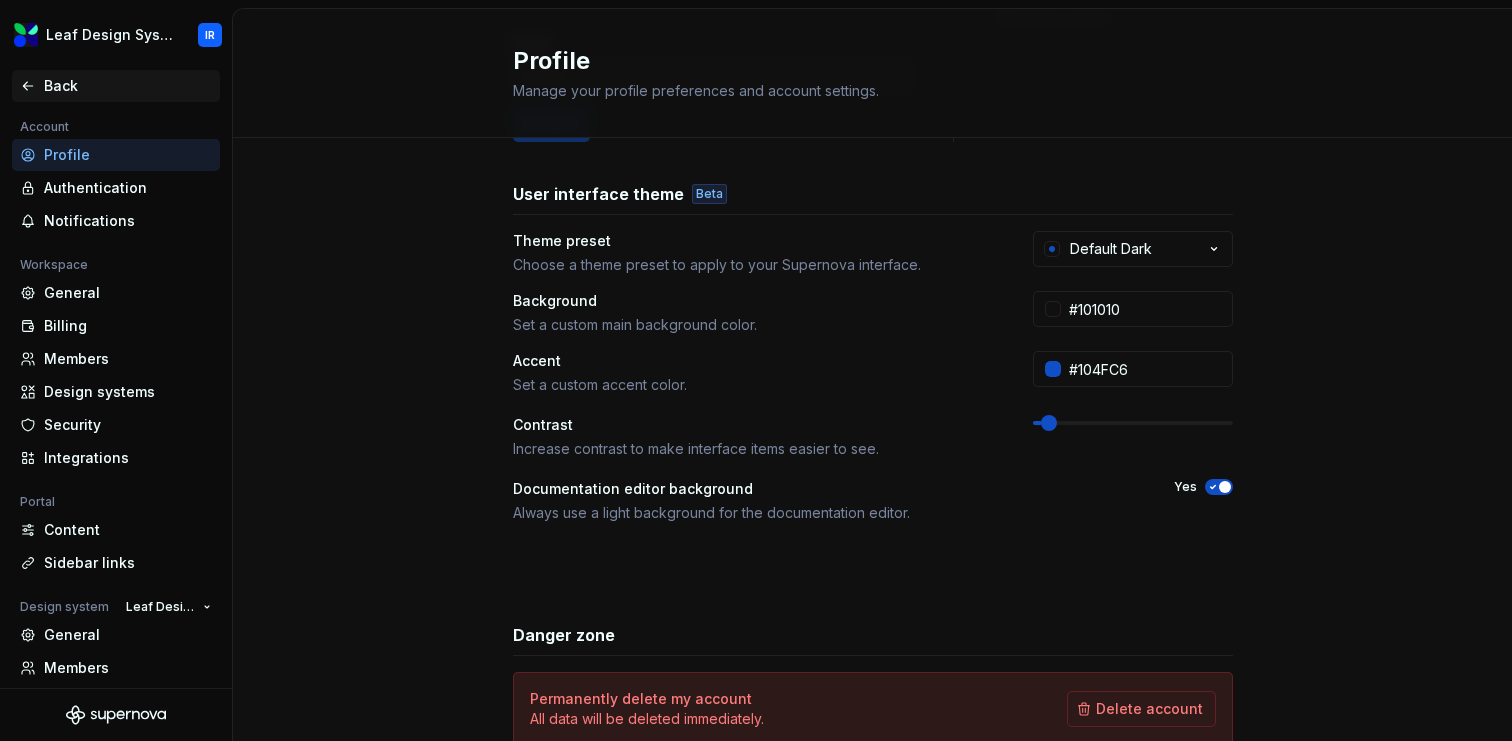 click on "Back" at bounding box center [128, 86] 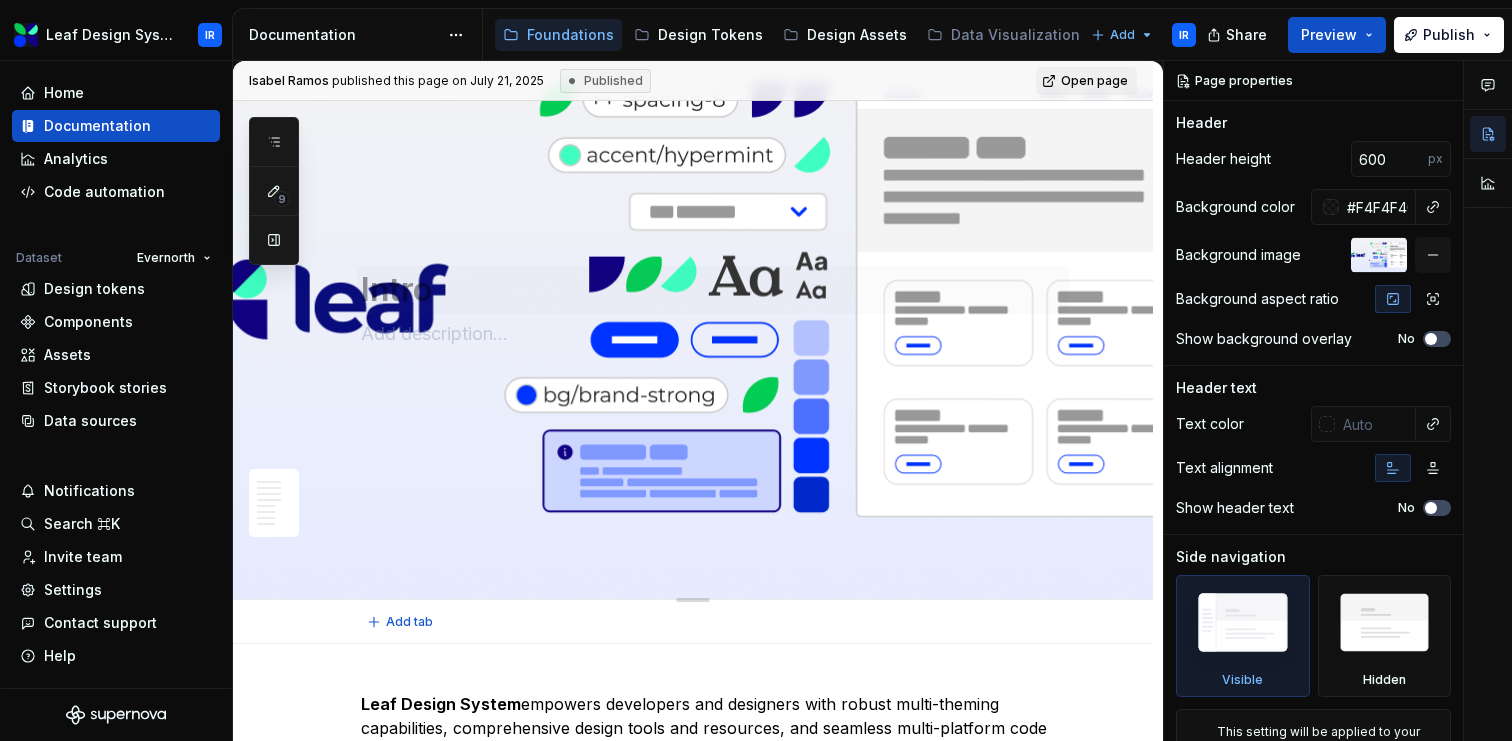 scroll, scrollTop: 0, scrollLeft: 0, axis: both 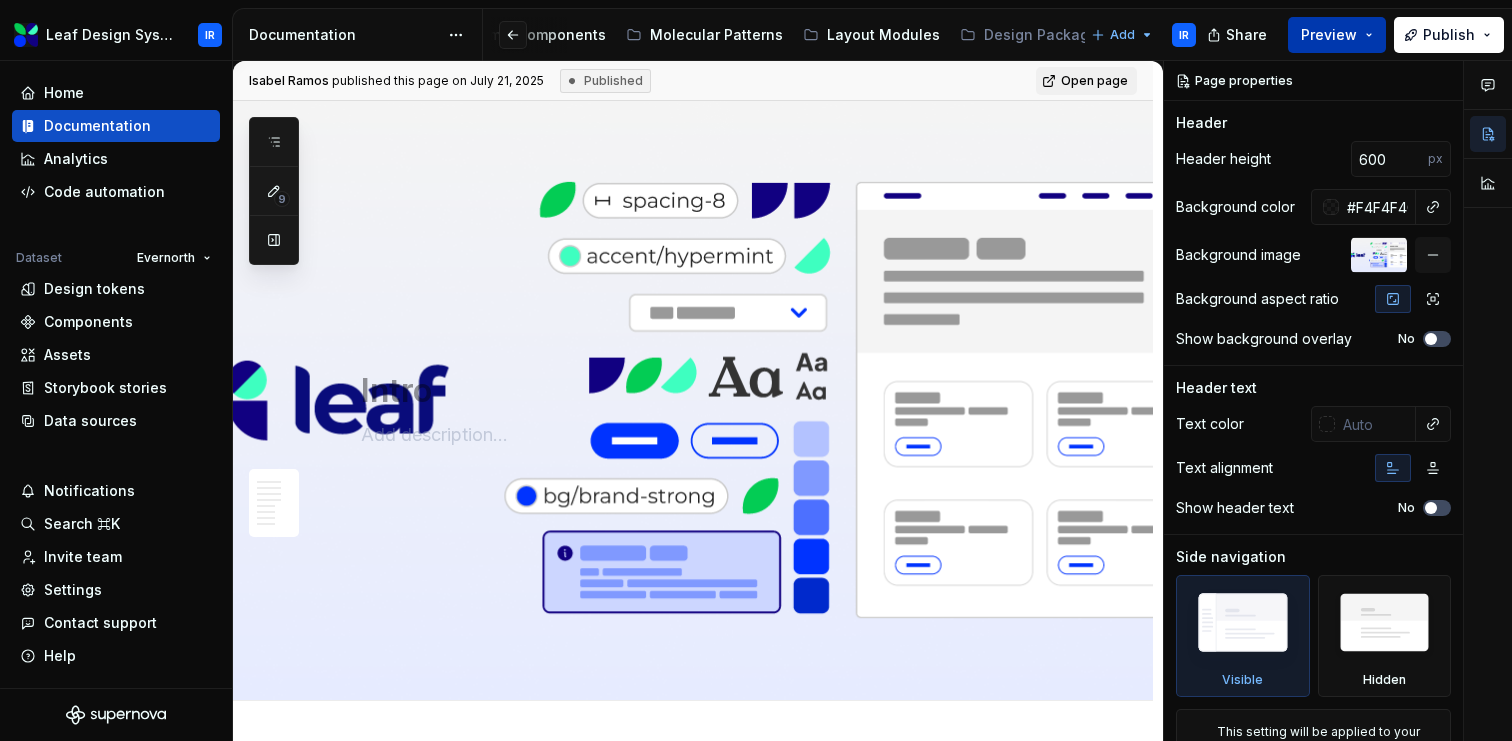 click on "Preview" at bounding box center [1337, 35] 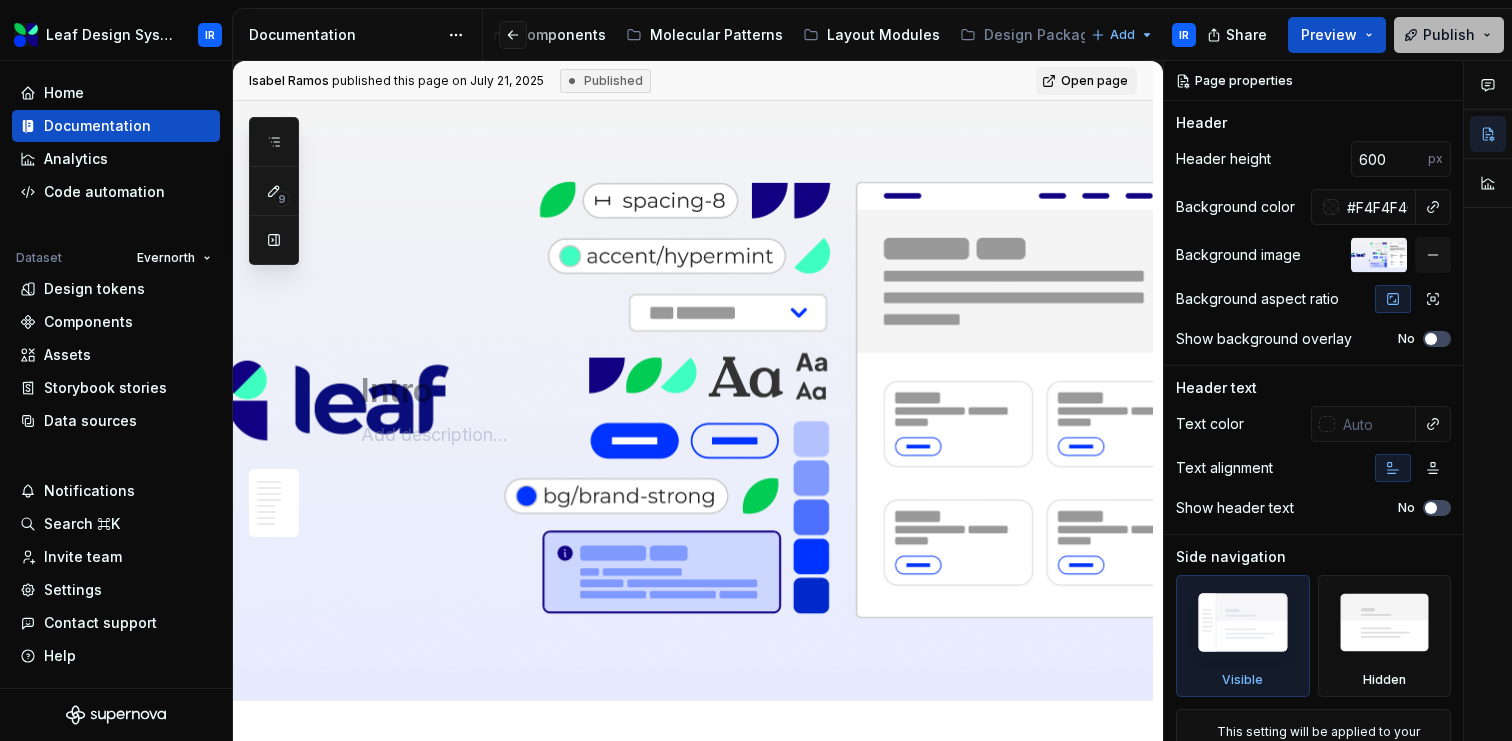 click on "Publish" at bounding box center [1449, 35] 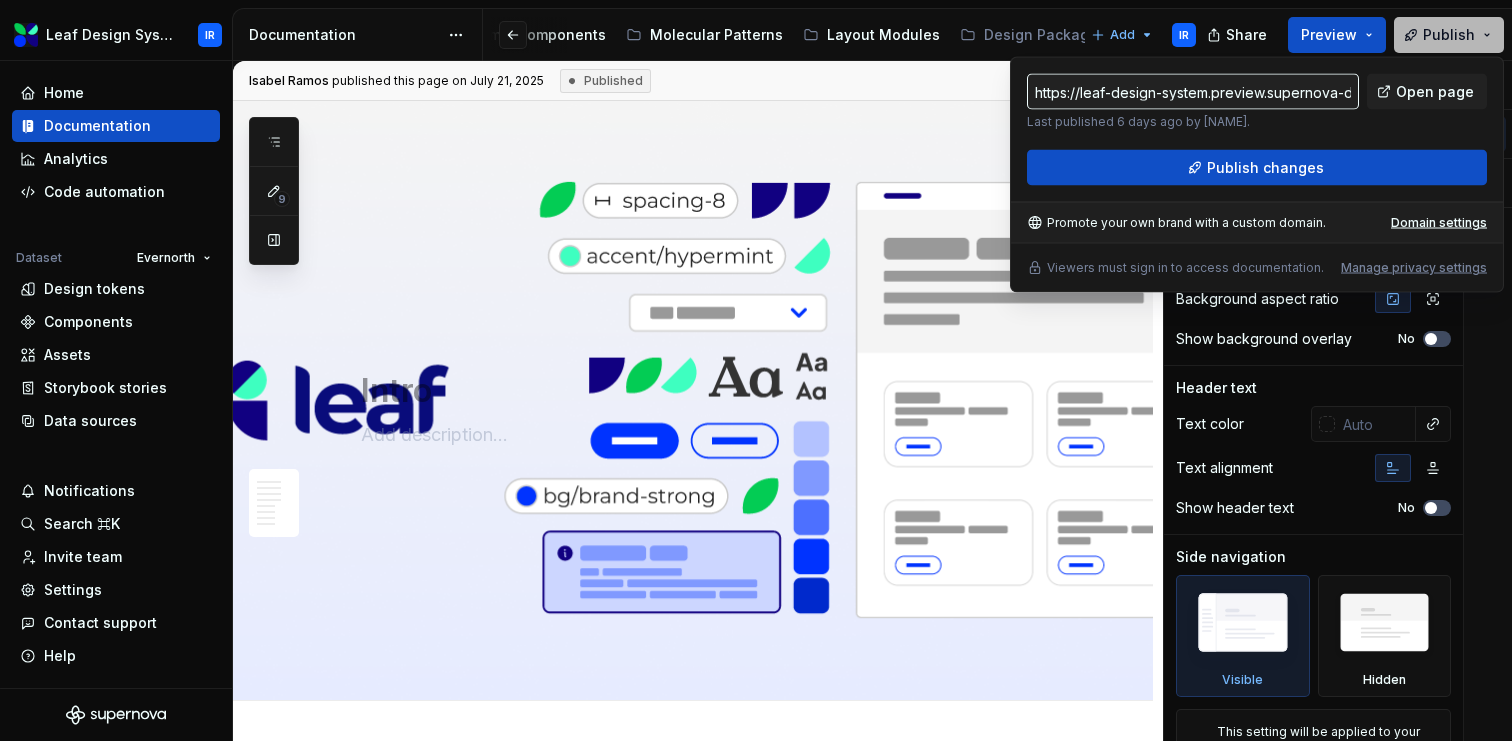 click on "Publish" at bounding box center [1449, 35] 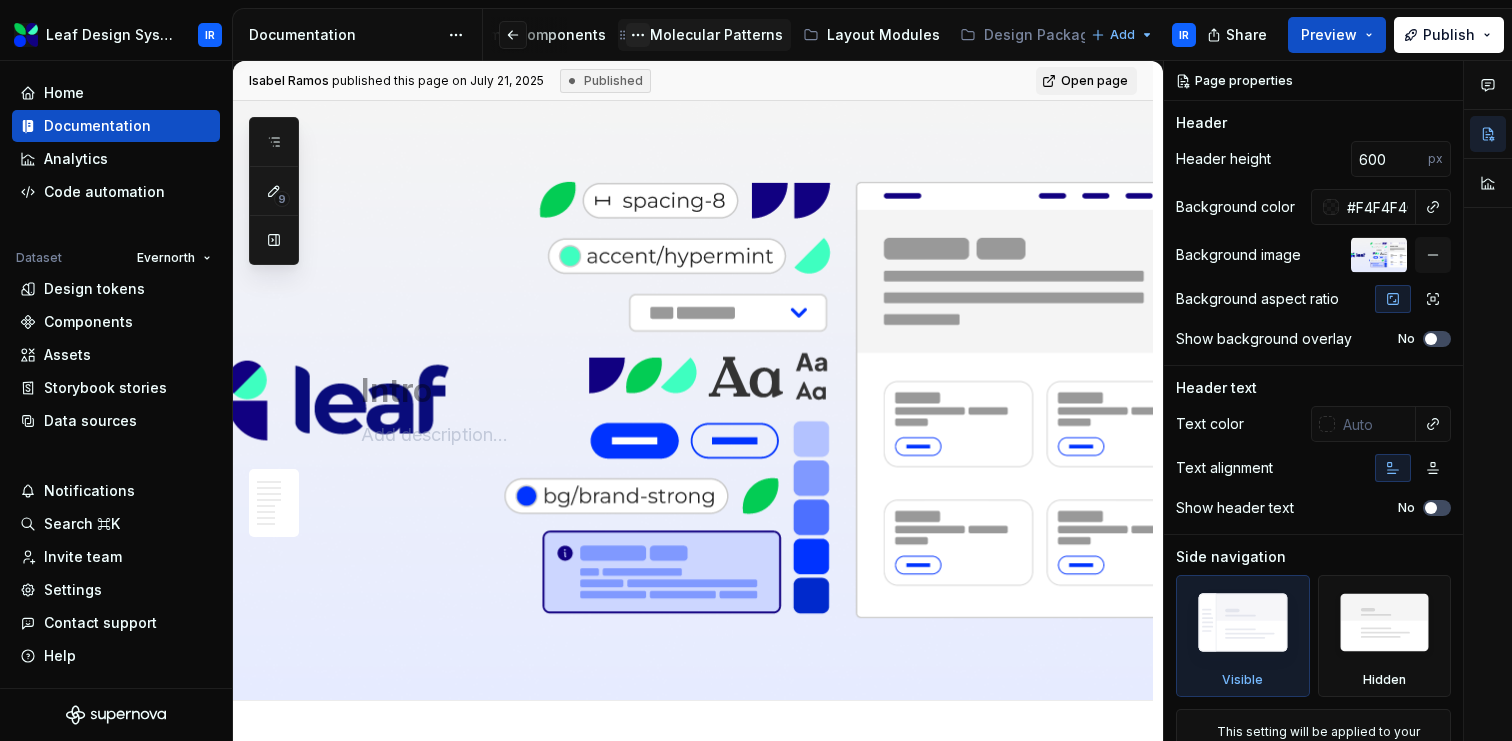 scroll, scrollTop: 0, scrollLeft: 0, axis: both 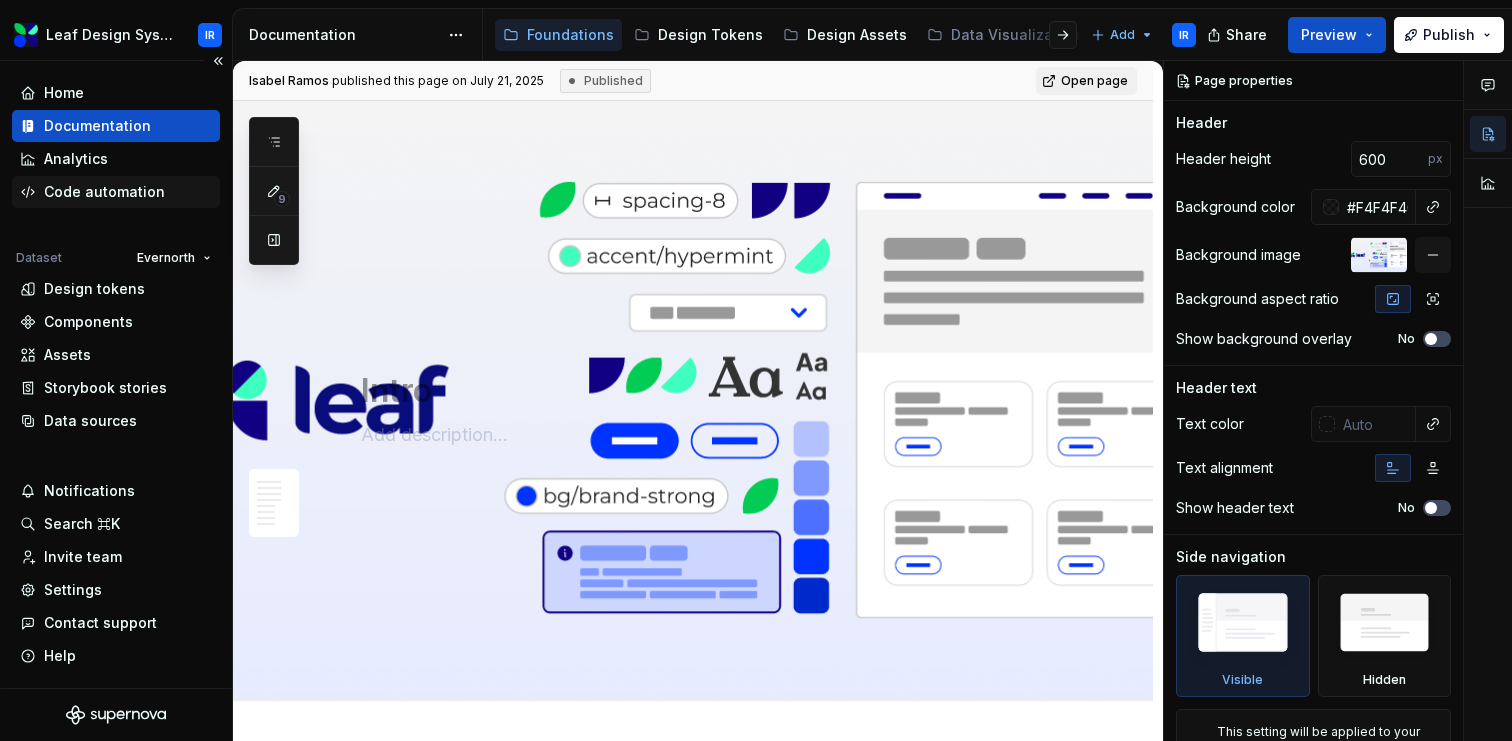 type on "*" 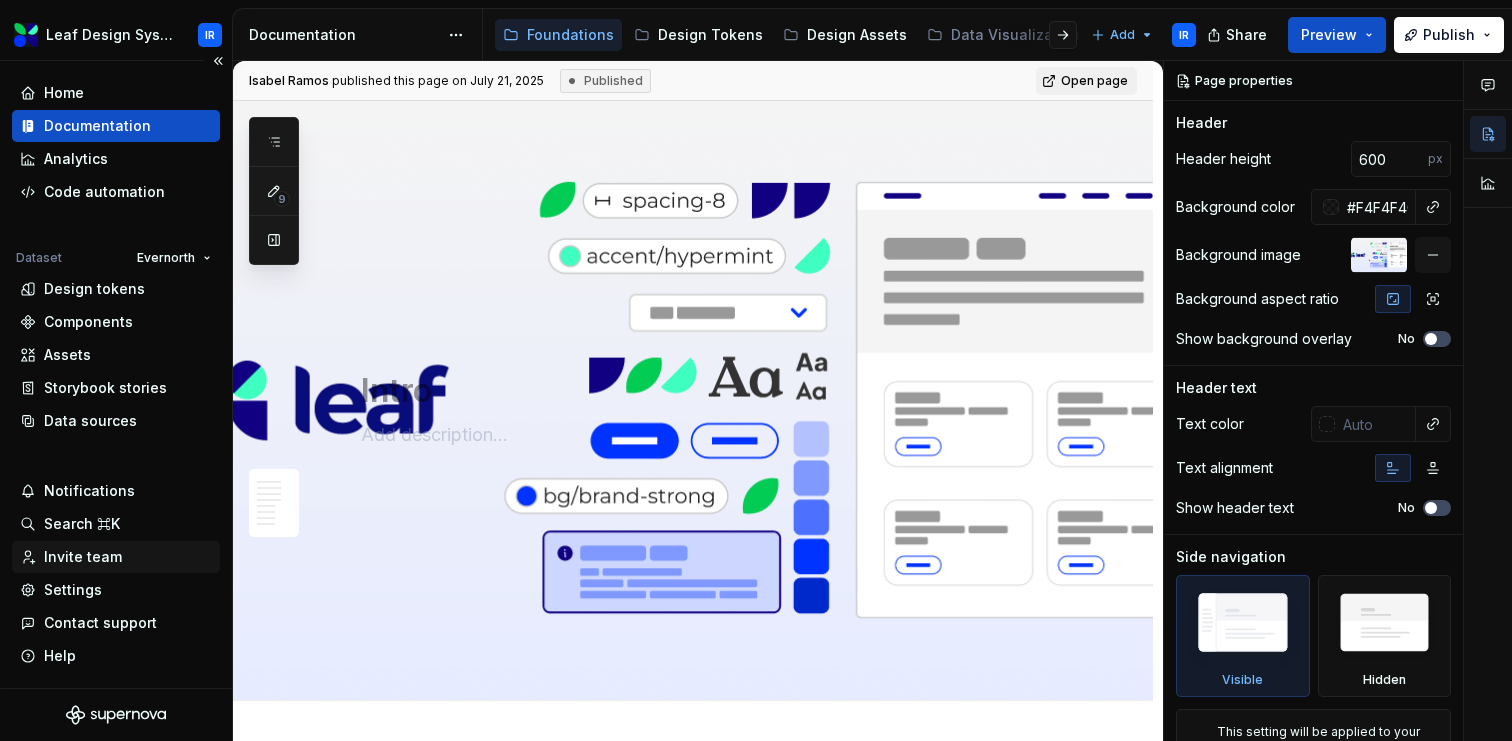 click on "Invite team" at bounding box center [83, 557] 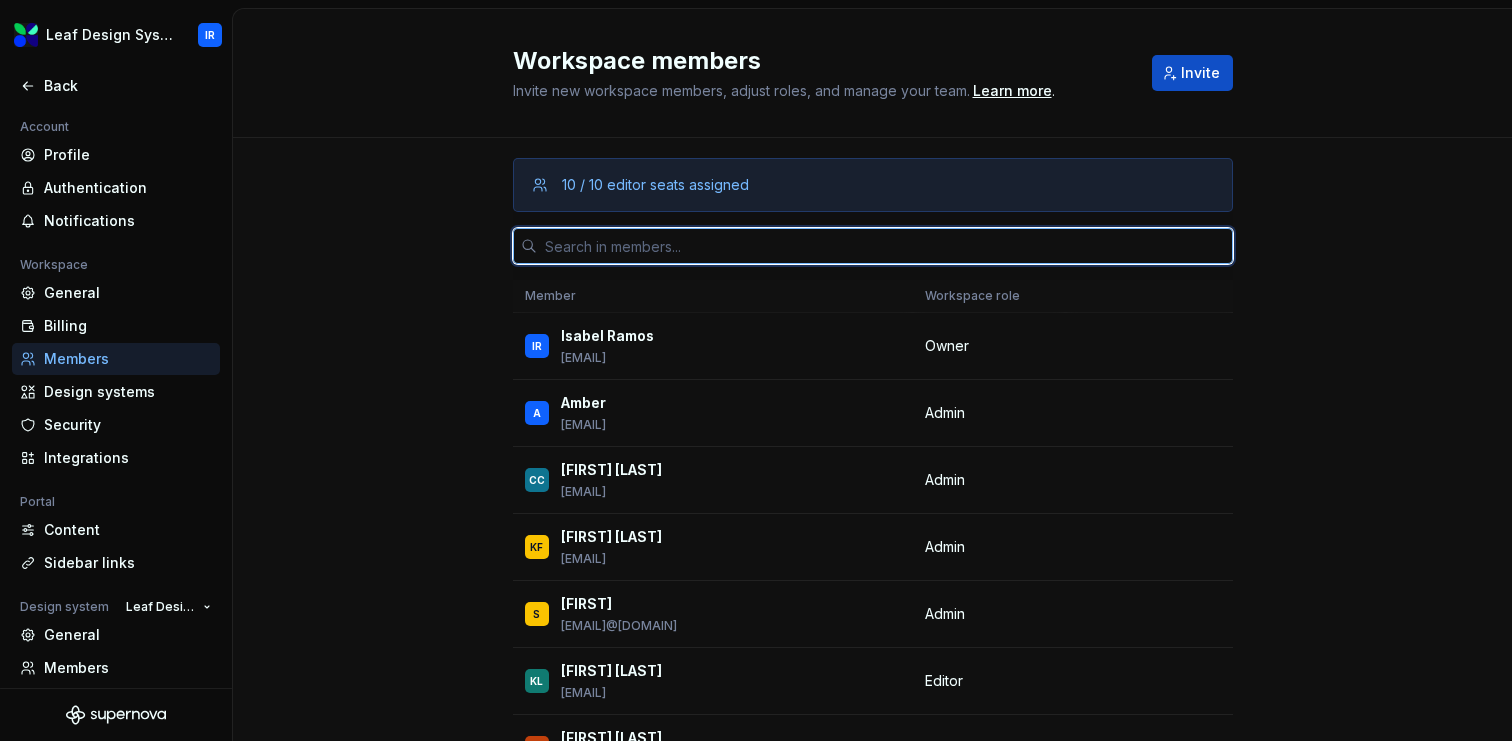 click at bounding box center [885, 246] 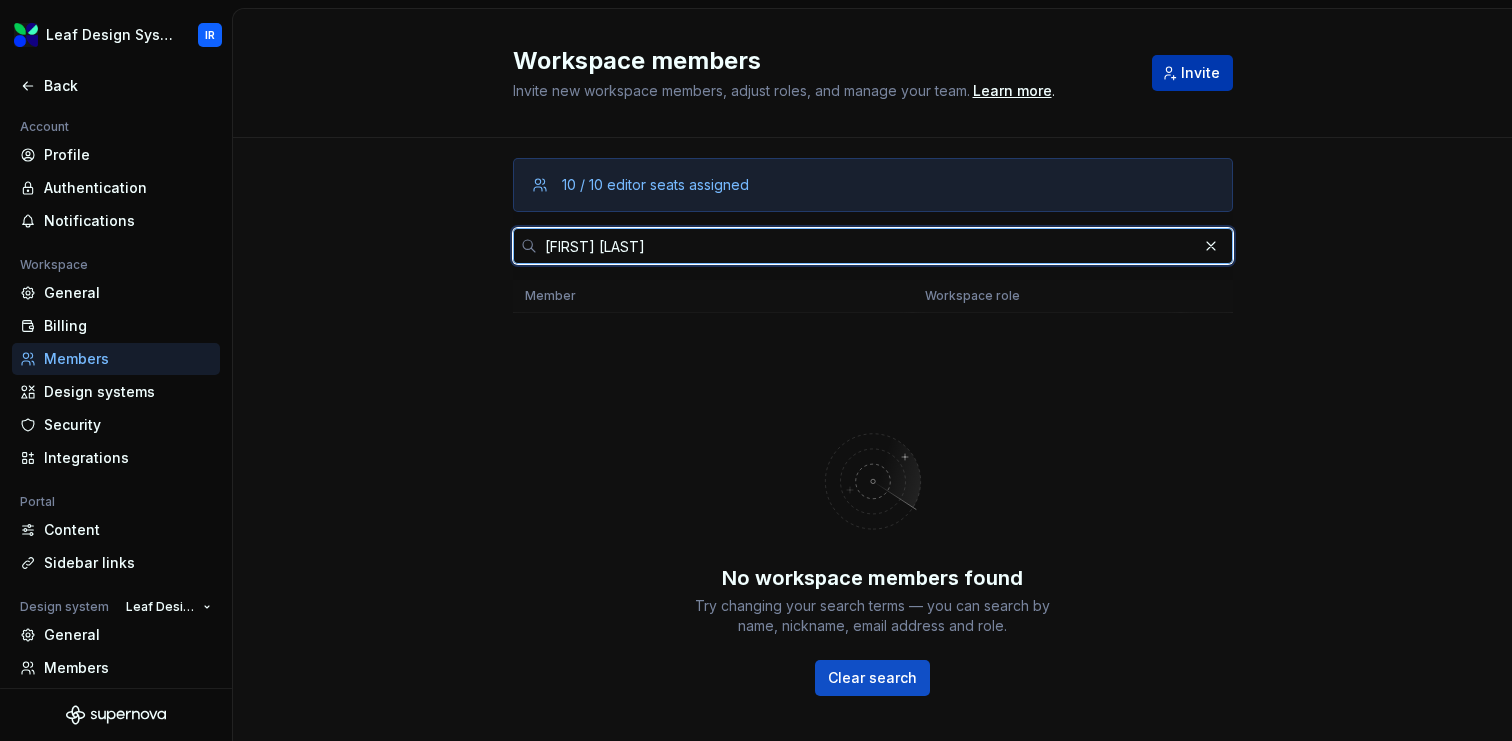 type on "[FIRST] [LAST]" 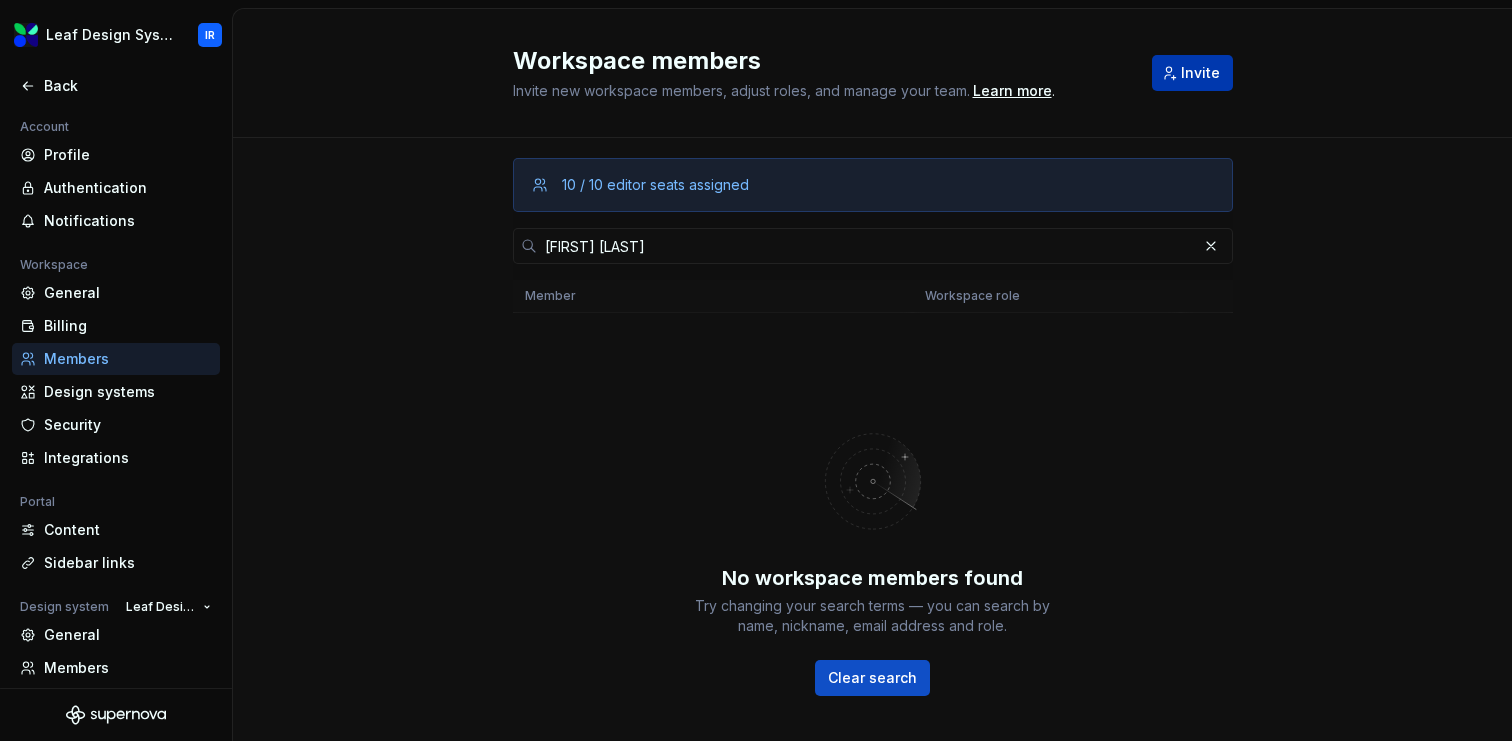 click on "Invite" at bounding box center (1192, 73) 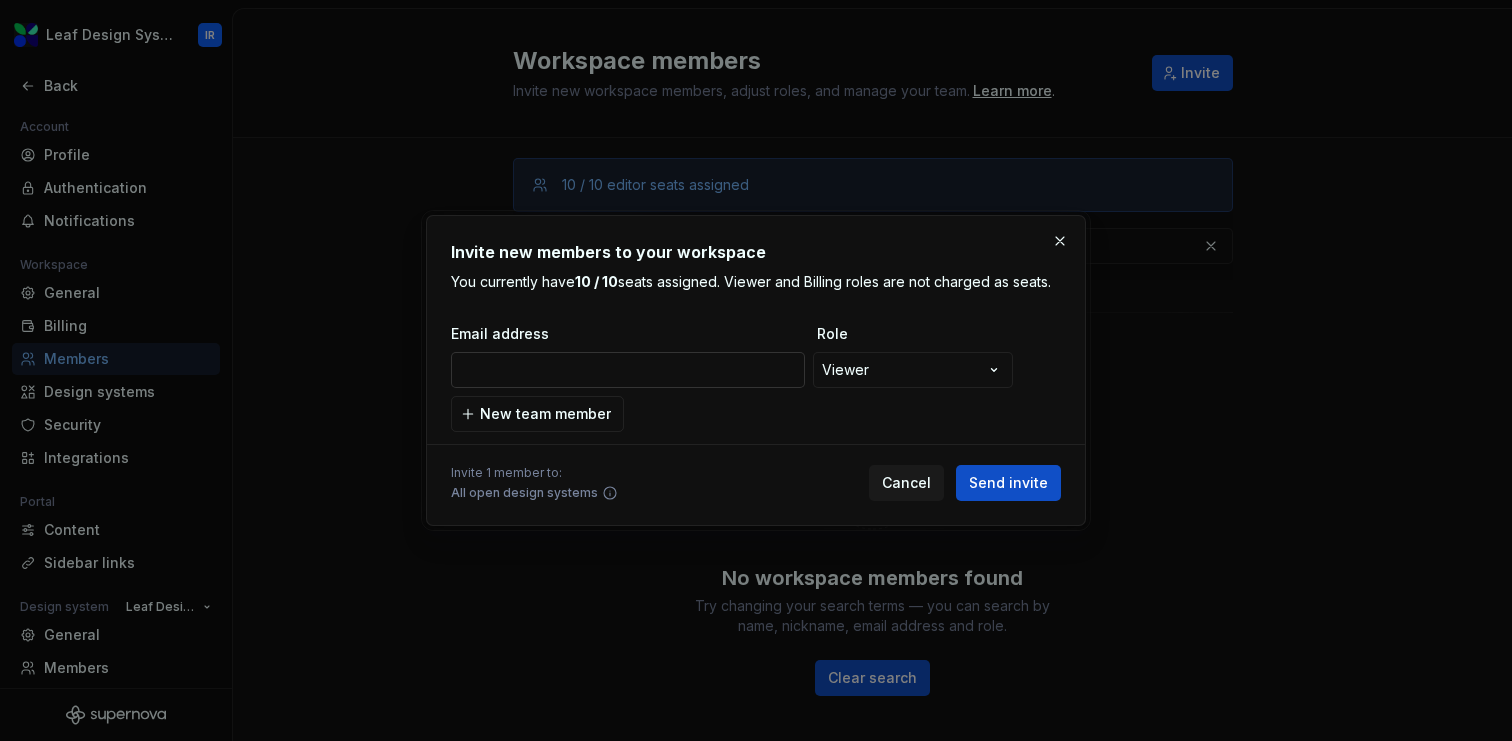 type on "[FIRST] [LAST]" 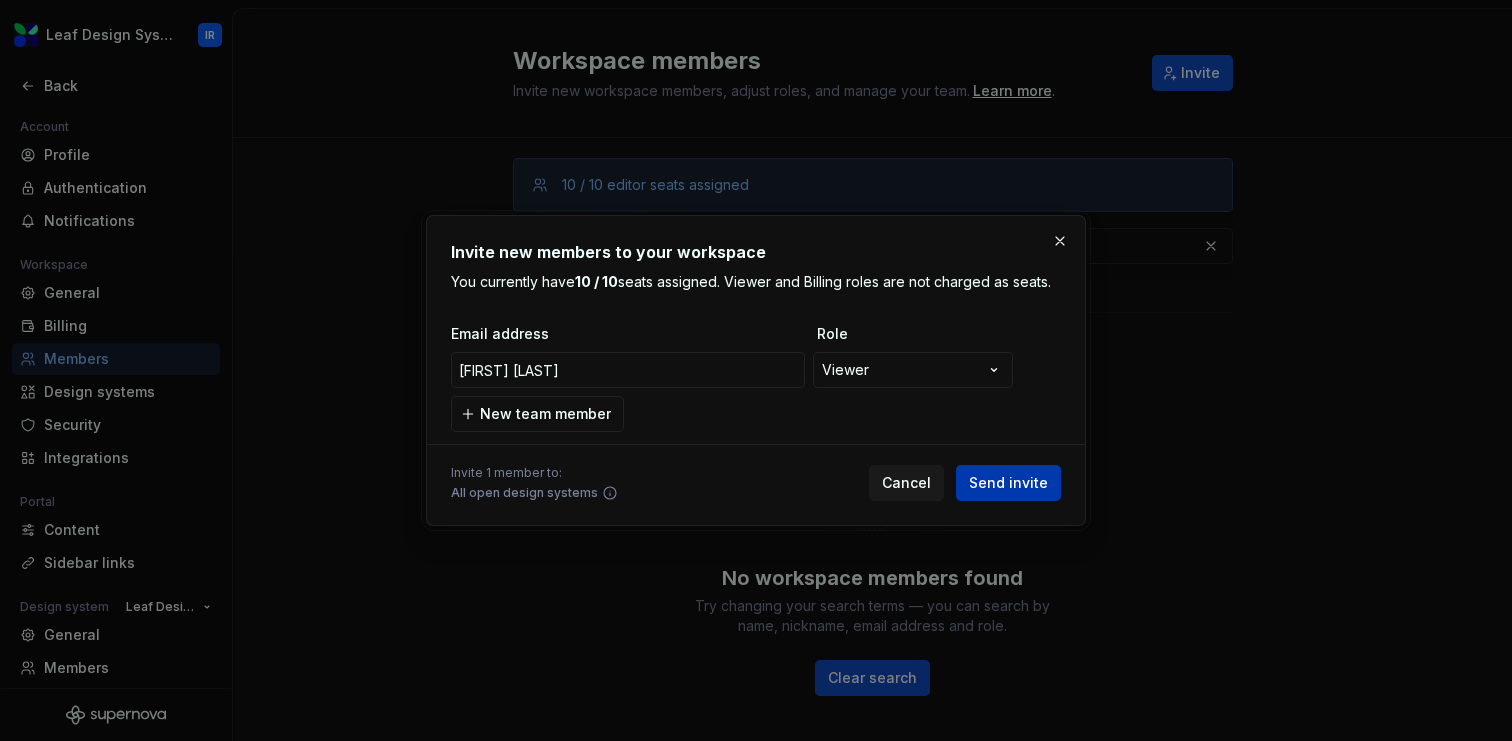 click on "Send invite" at bounding box center [1008, 483] 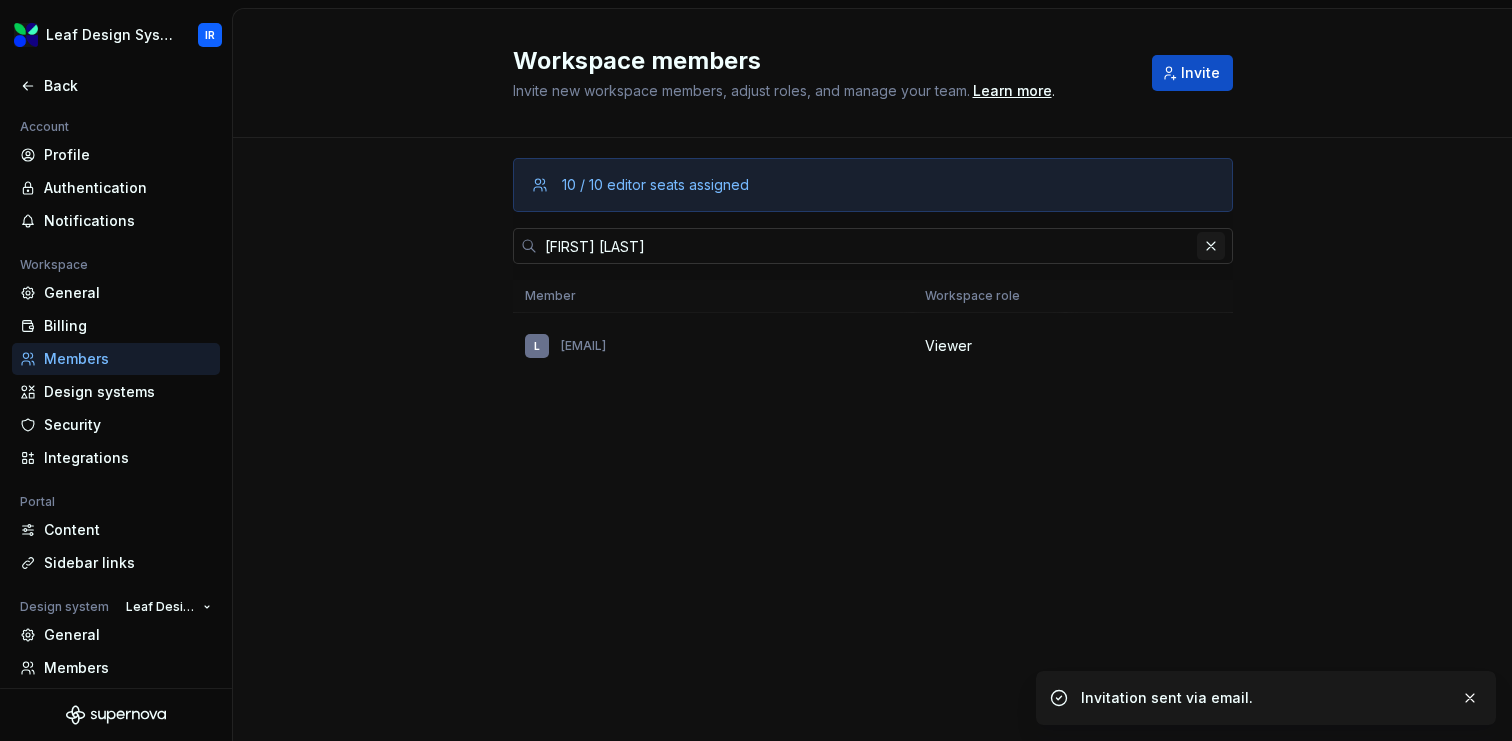 click at bounding box center (1211, 246) 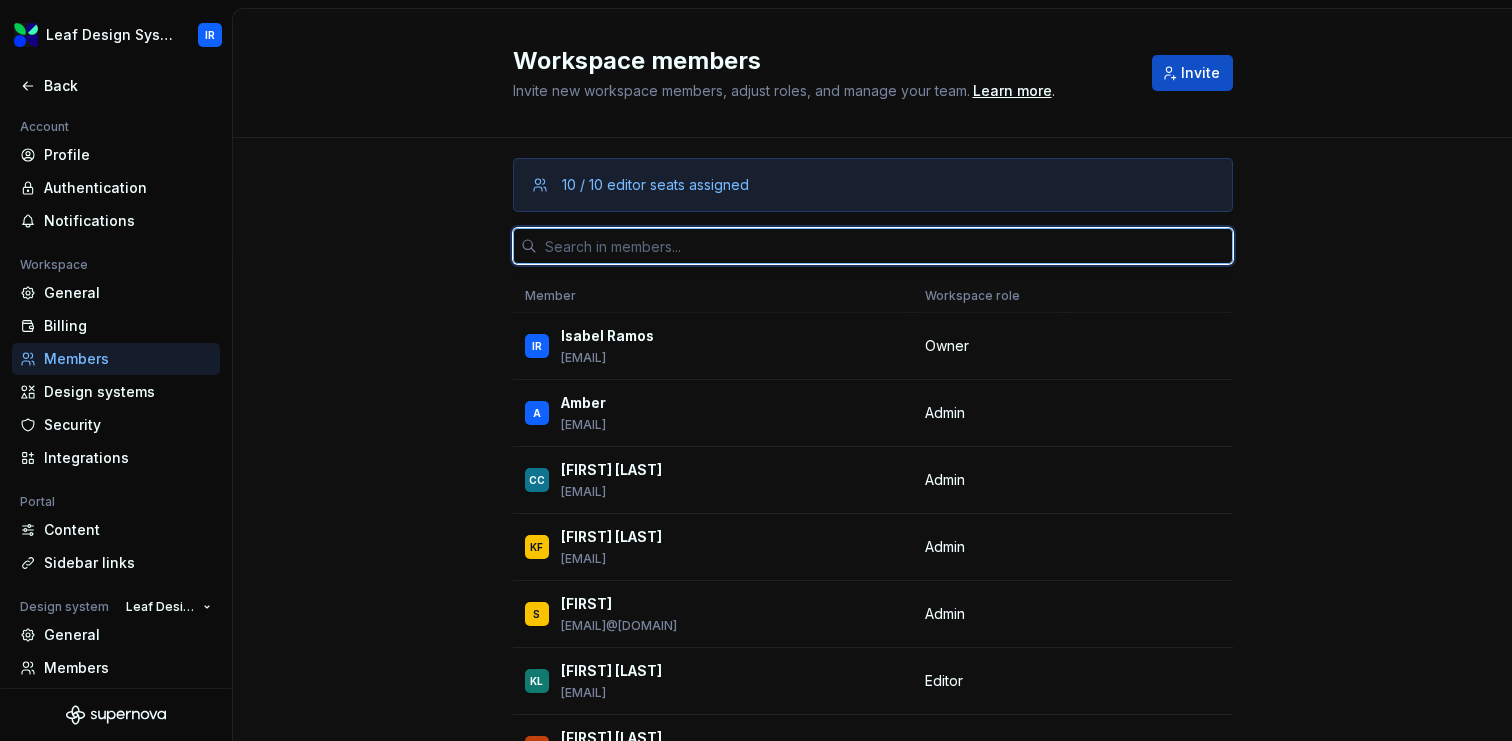 click at bounding box center (885, 246) 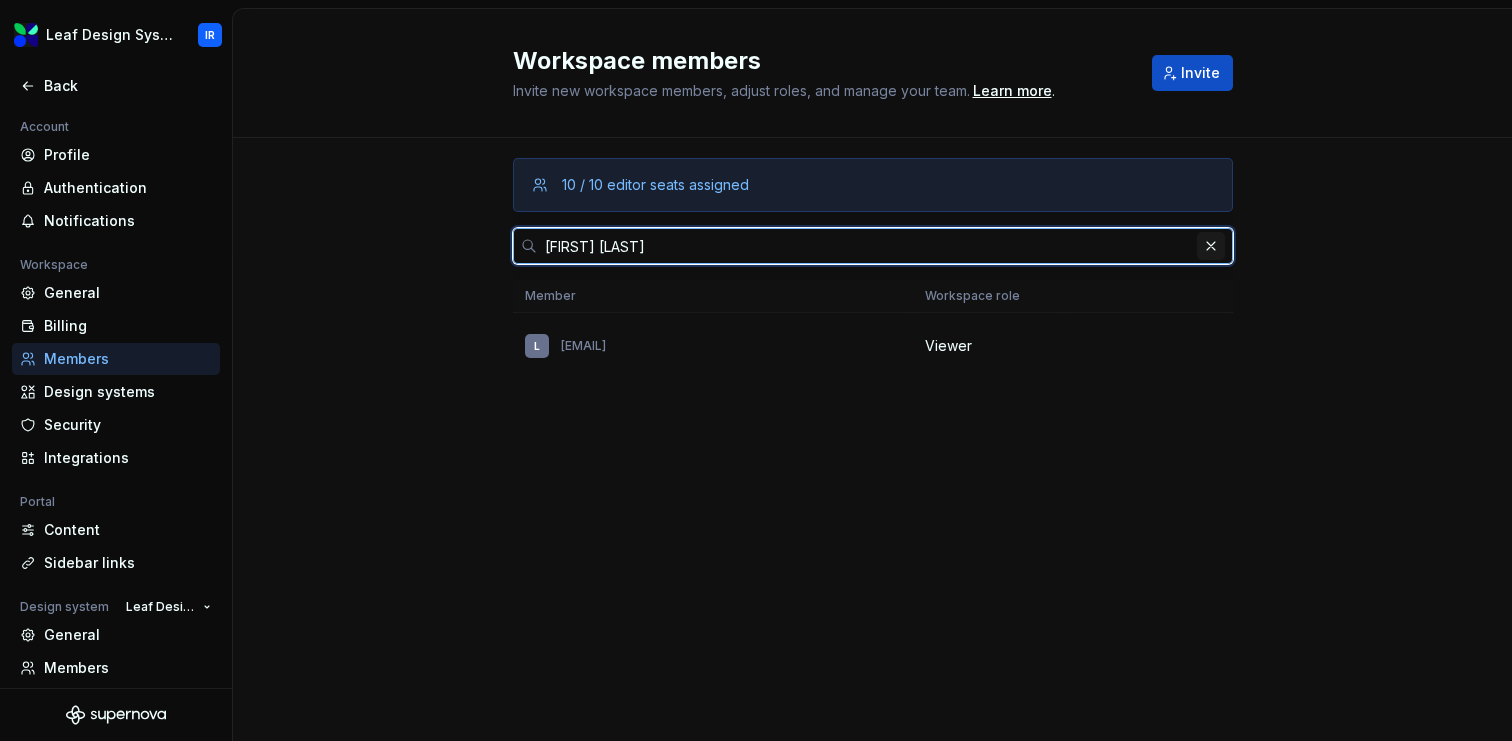 type on "[FIRST] [LAST]" 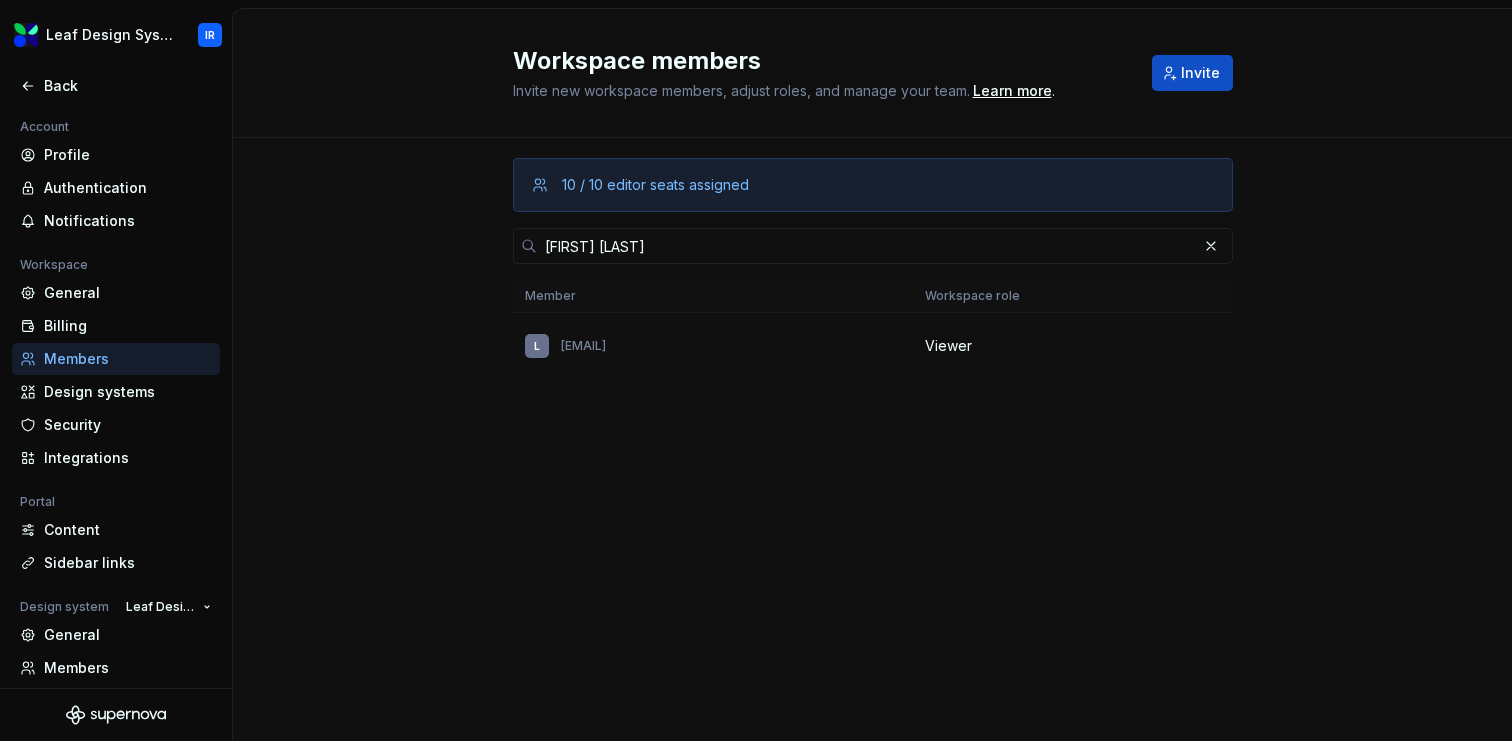 type 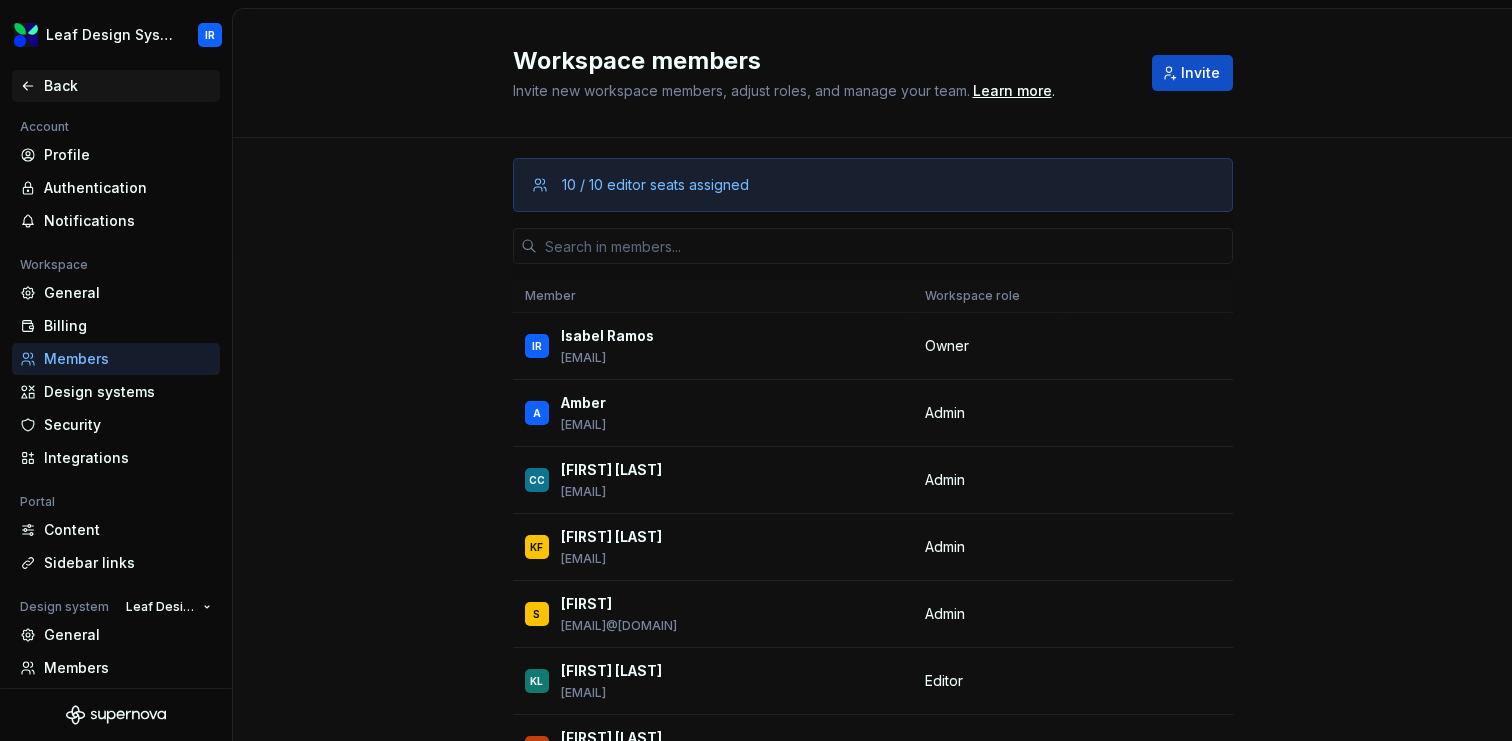 click on "Back" at bounding box center [128, 86] 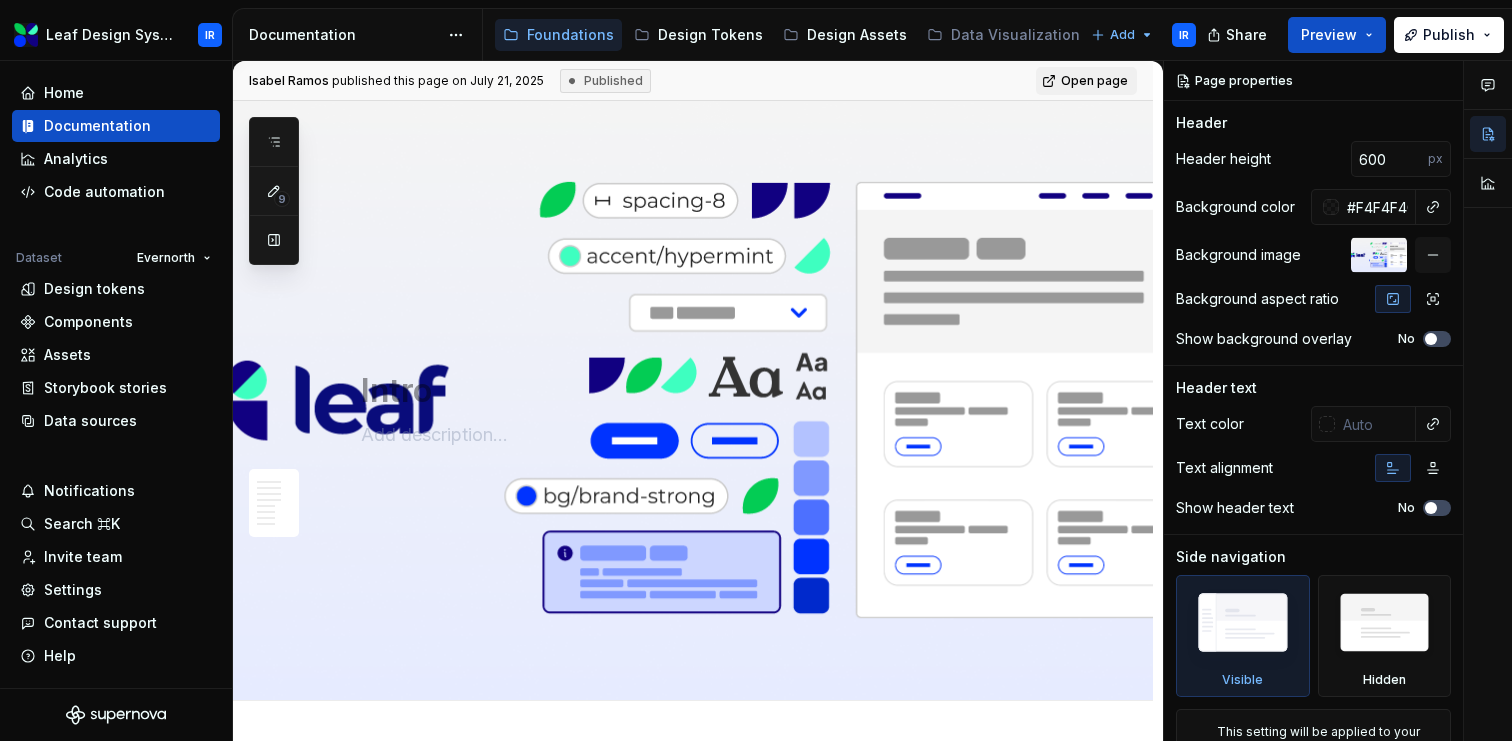 type on "*" 